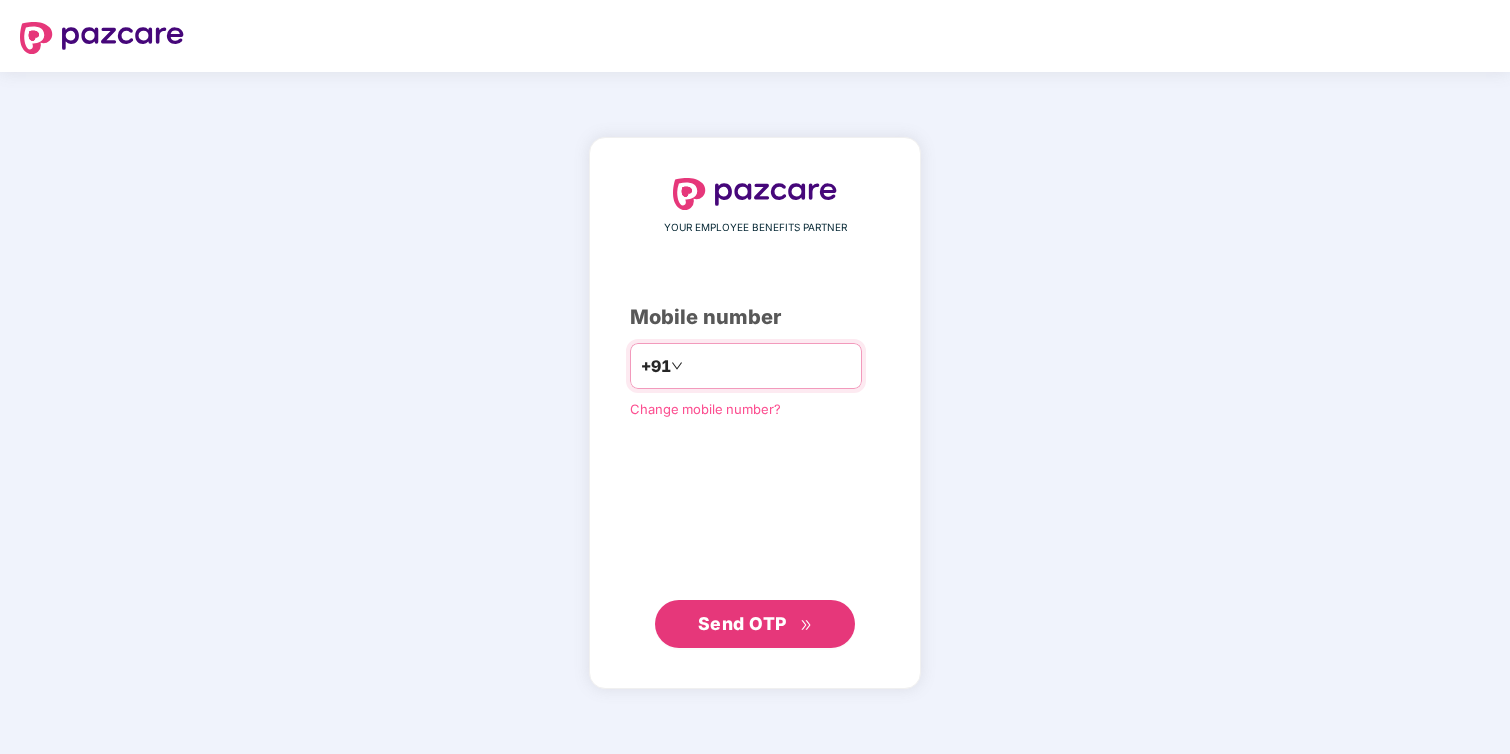 scroll, scrollTop: 0, scrollLeft: 0, axis: both 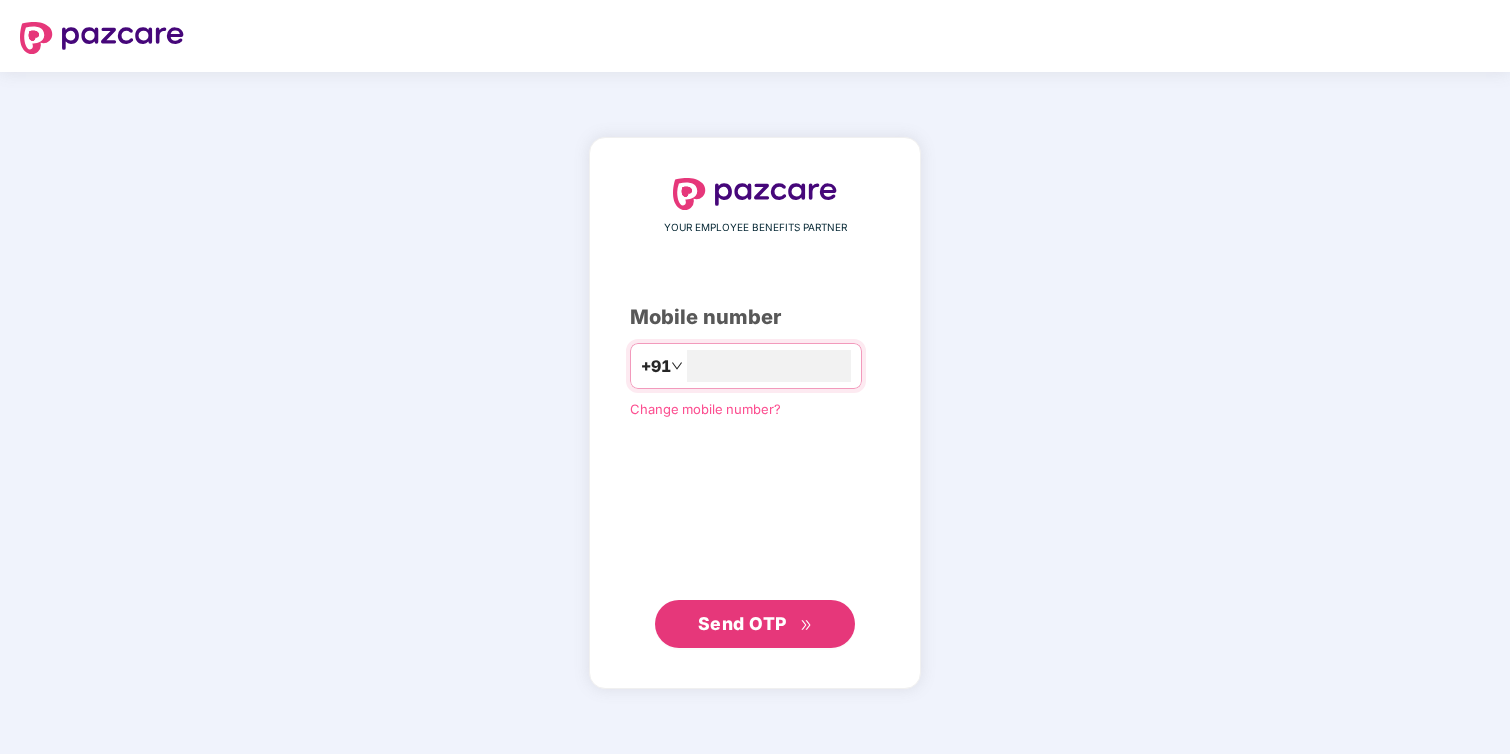 type on "**********" 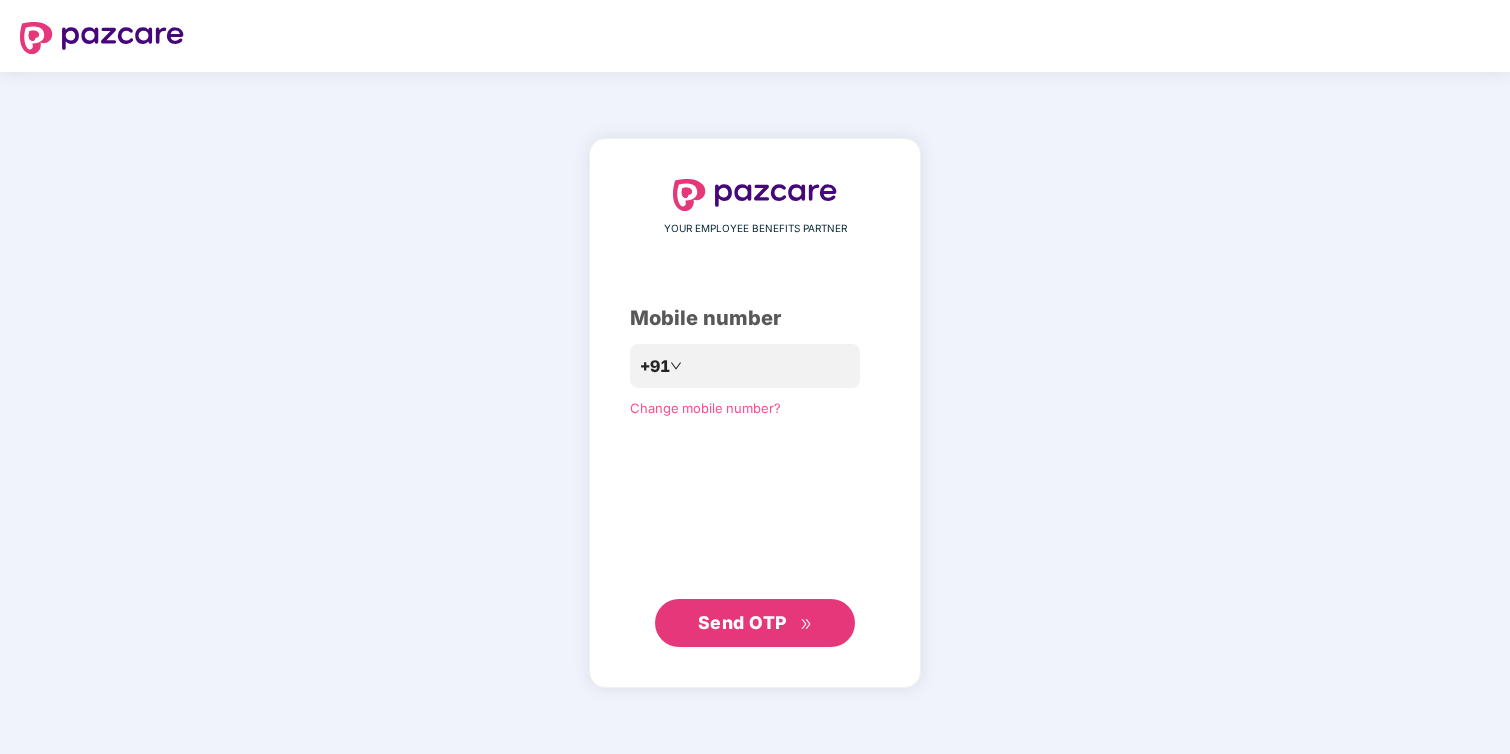 click on "Send OTP" at bounding box center [742, 622] 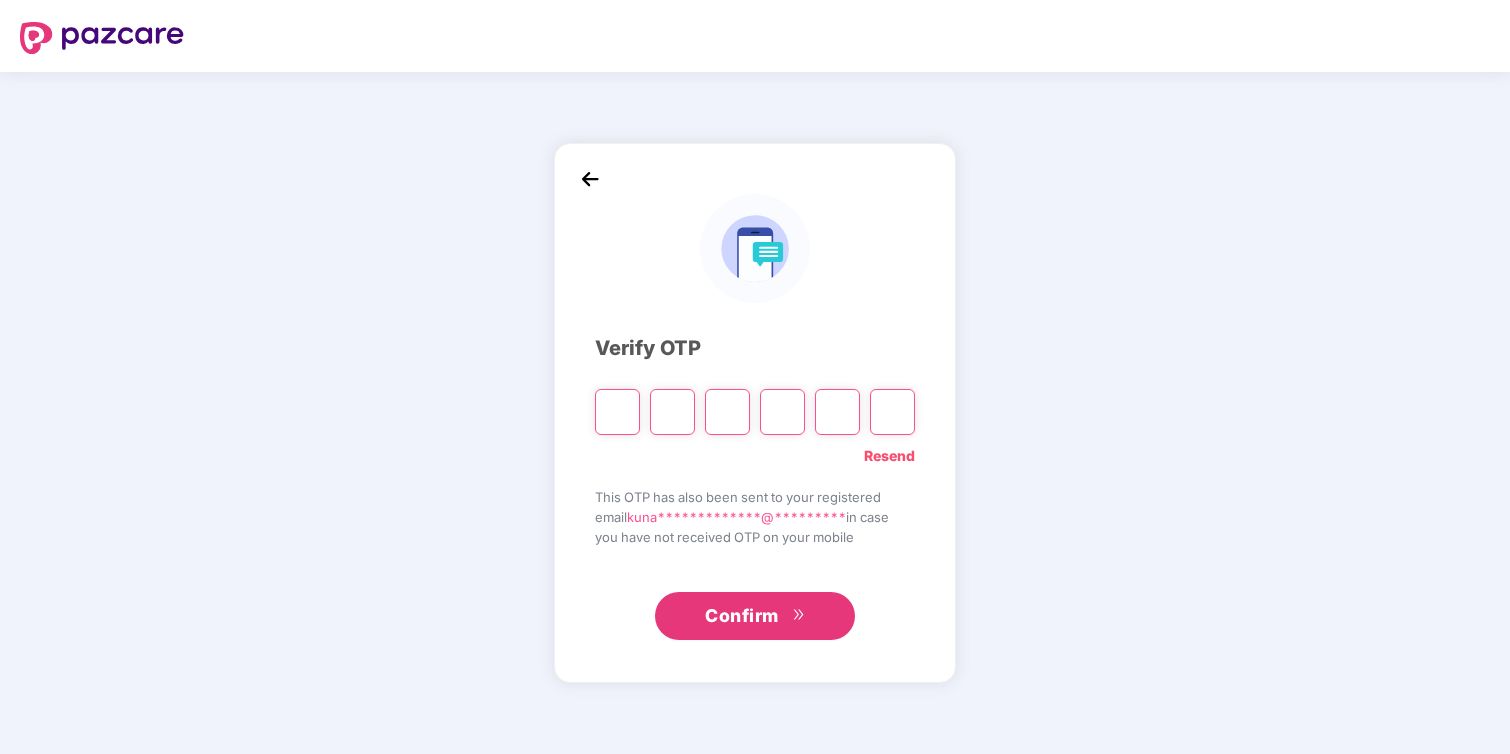 type on "*" 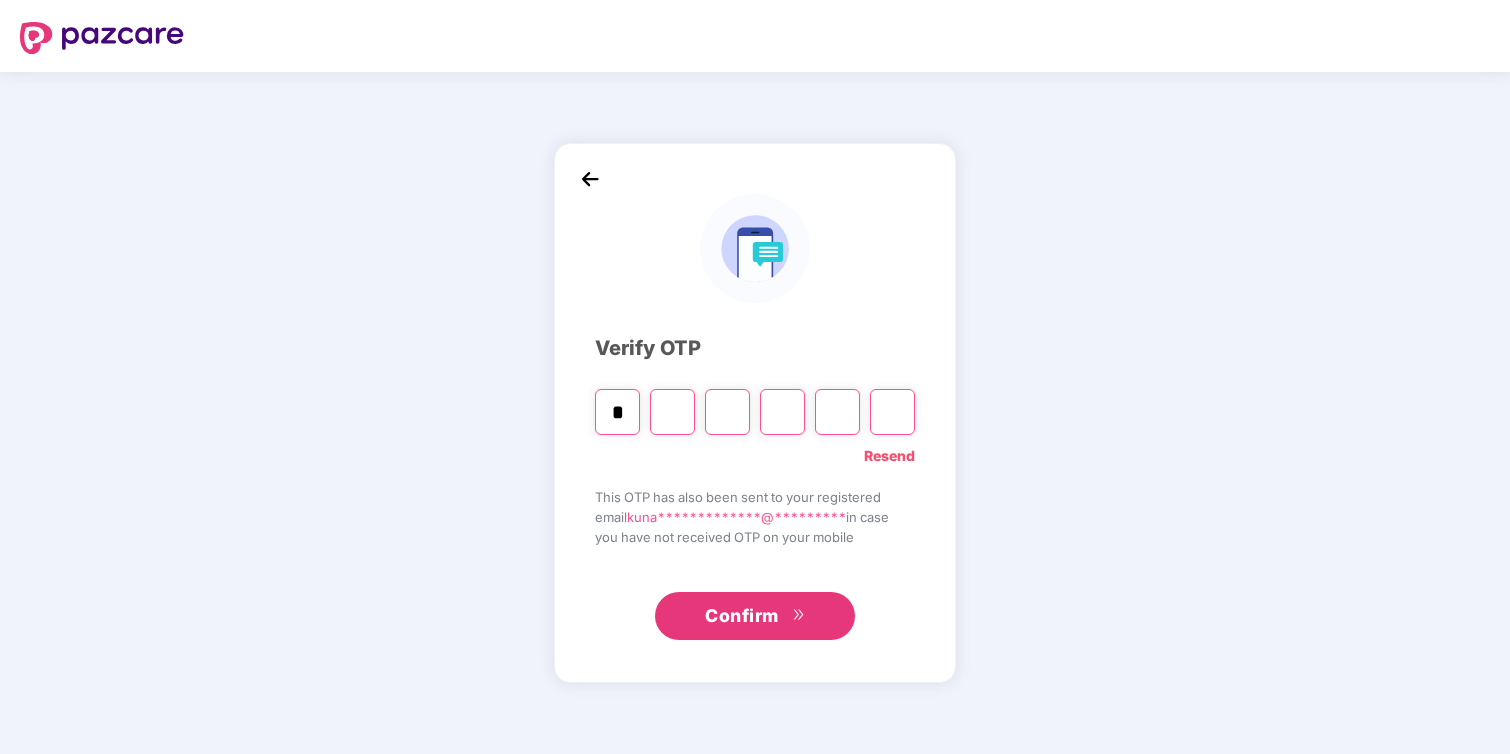 type on "*" 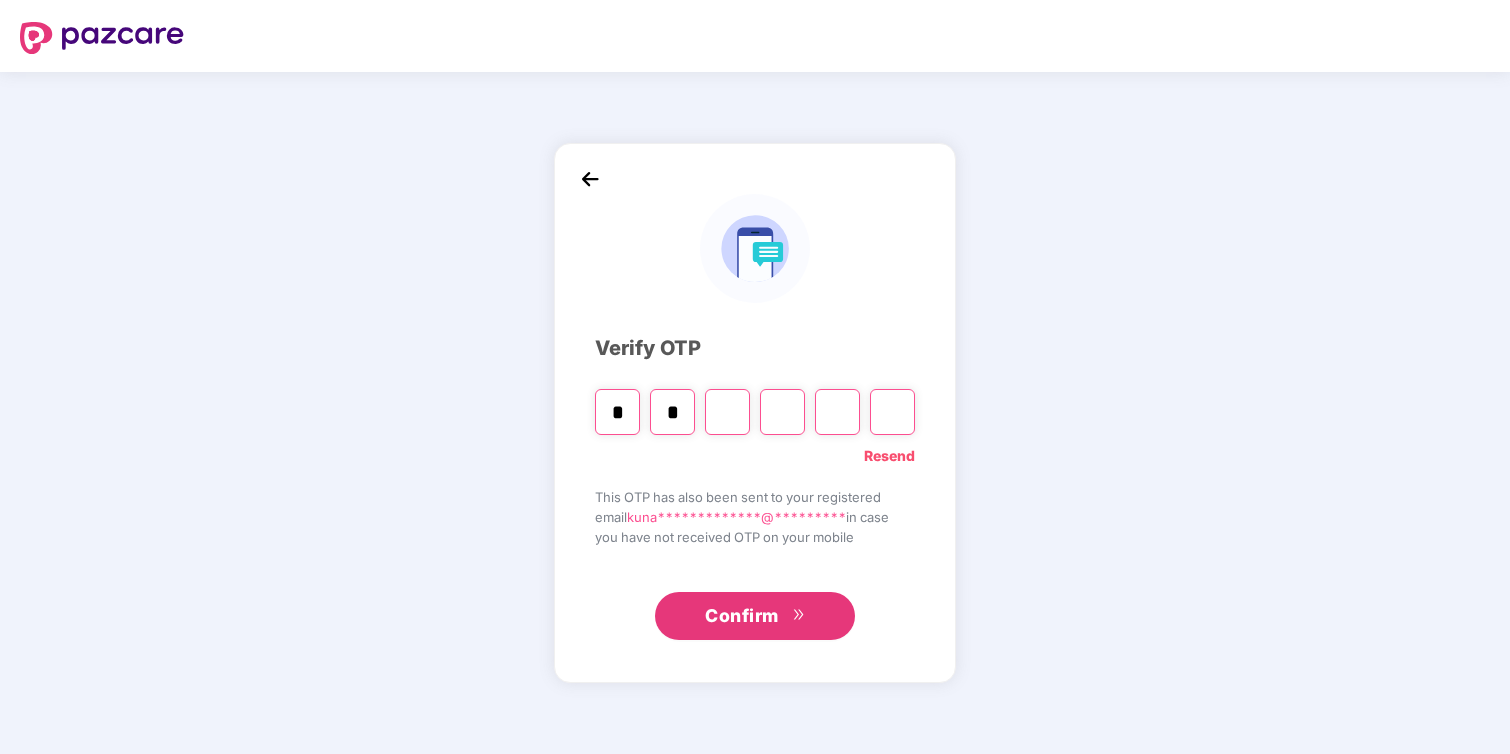 type on "*" 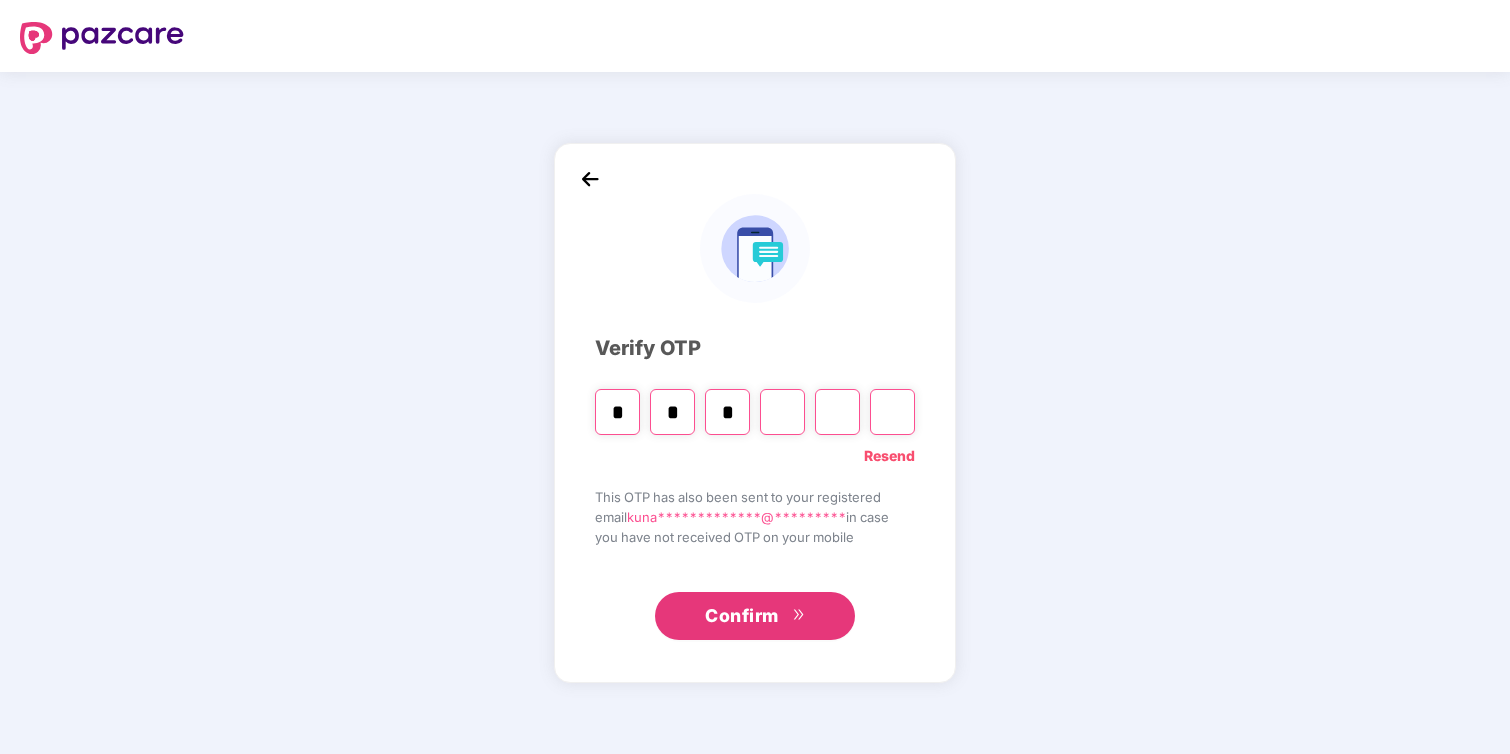 type on "*" 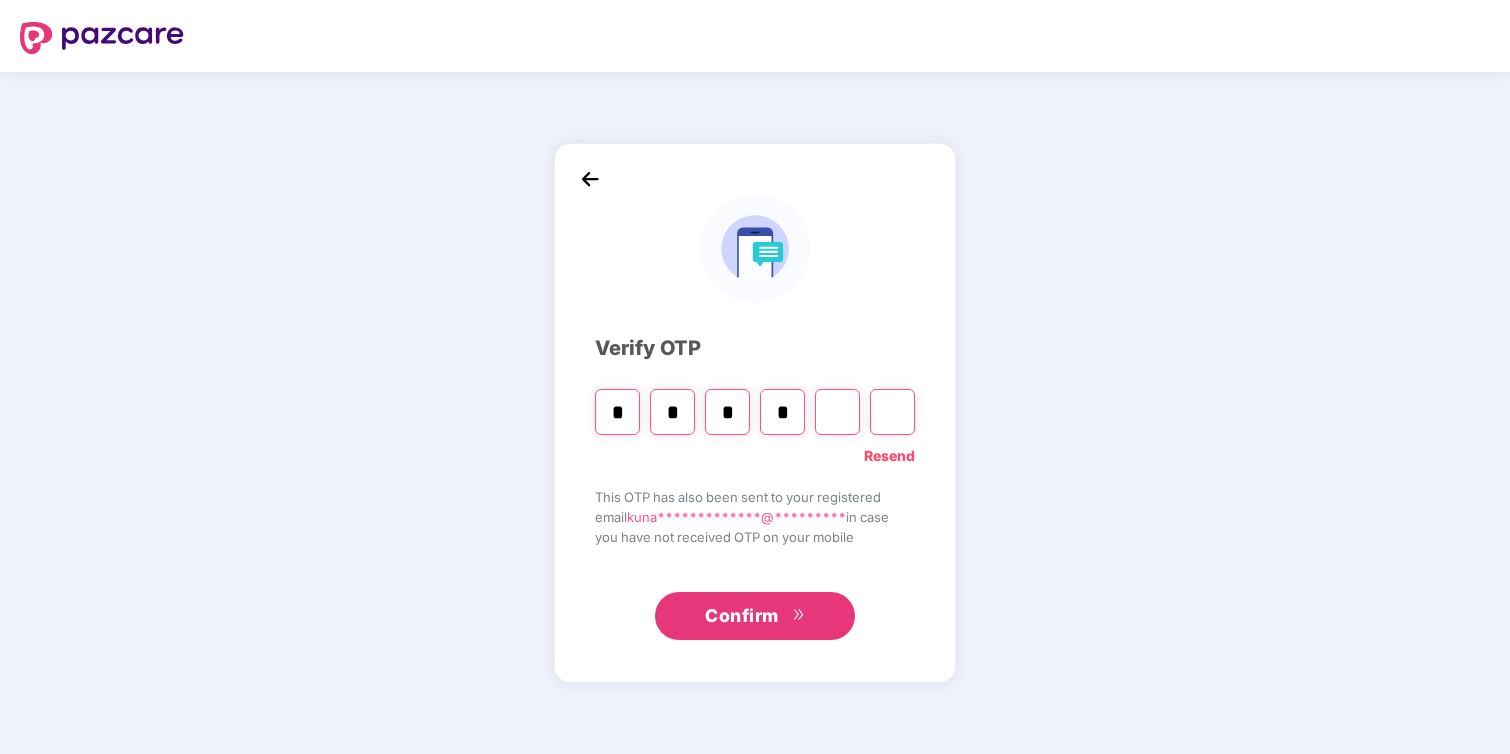 type on "*" 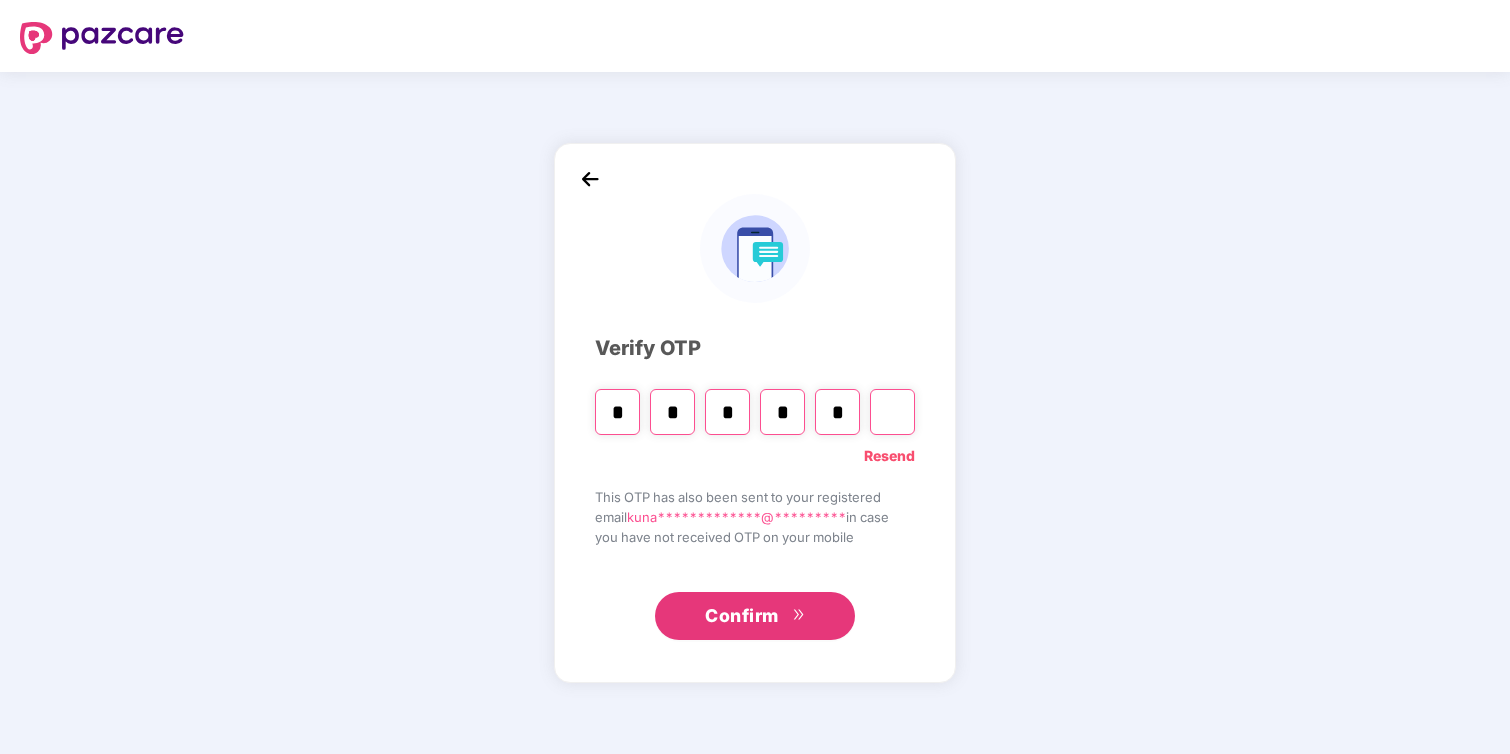 type on "*" 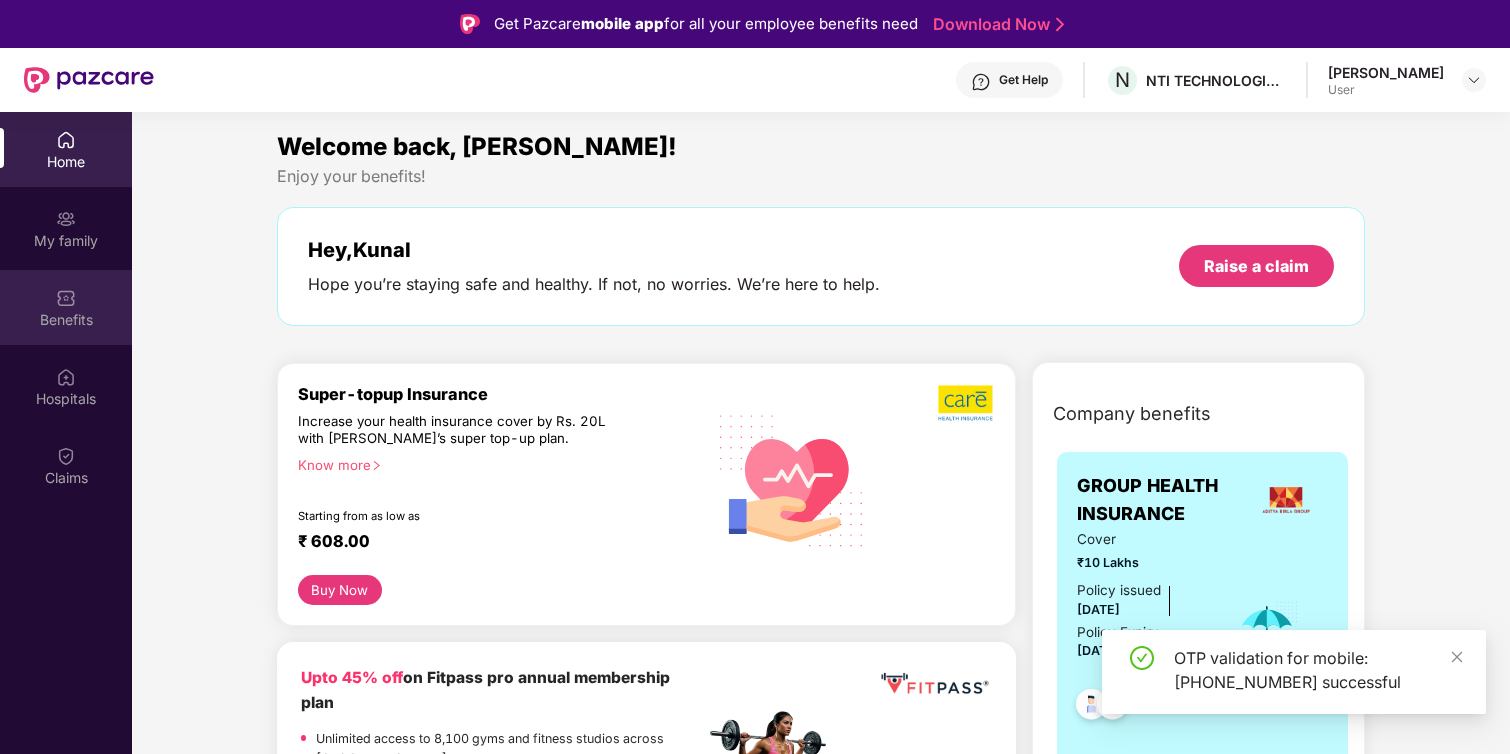 click on "Benefits" at bounding box center [66, 307] 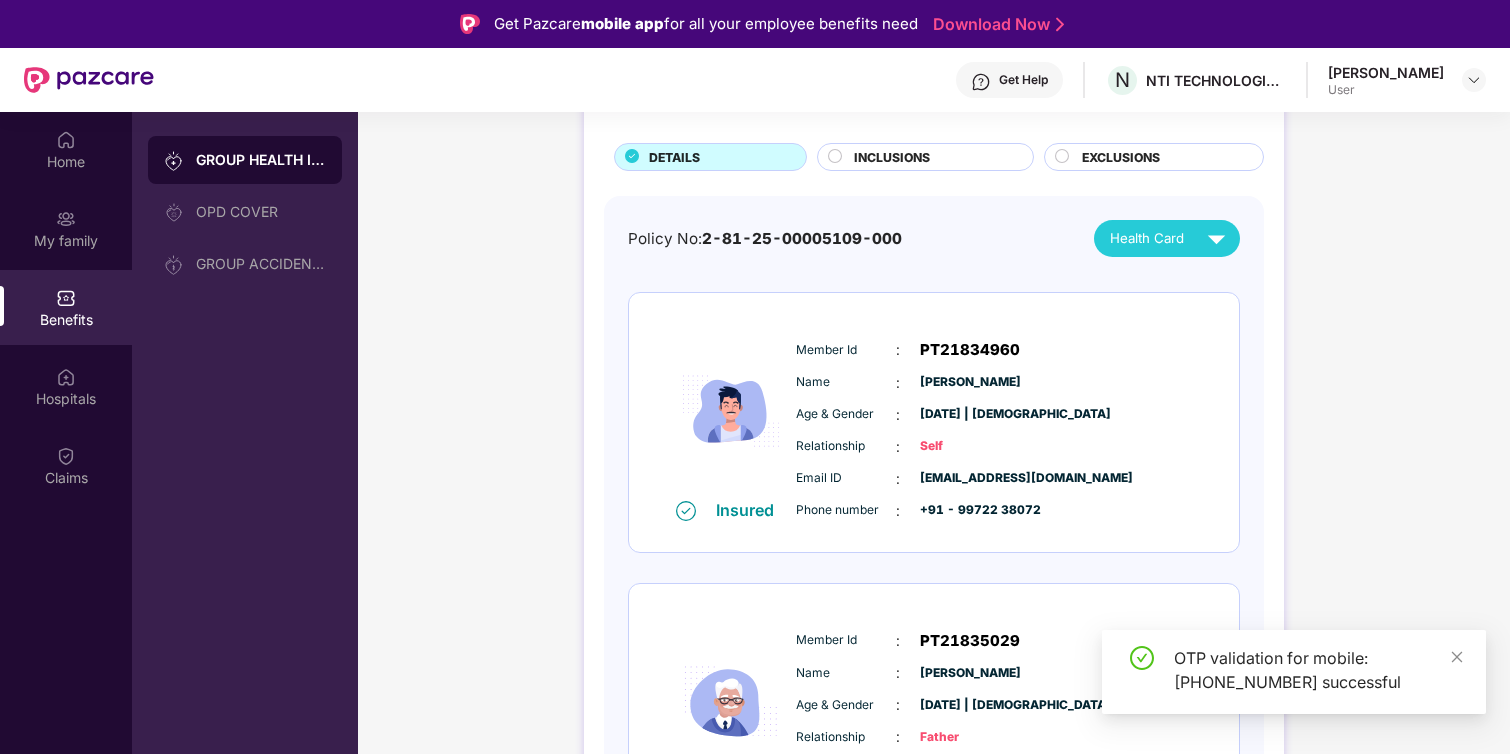 scroll, scrollTop: 115, scrollLeft: 0, axis: vertical 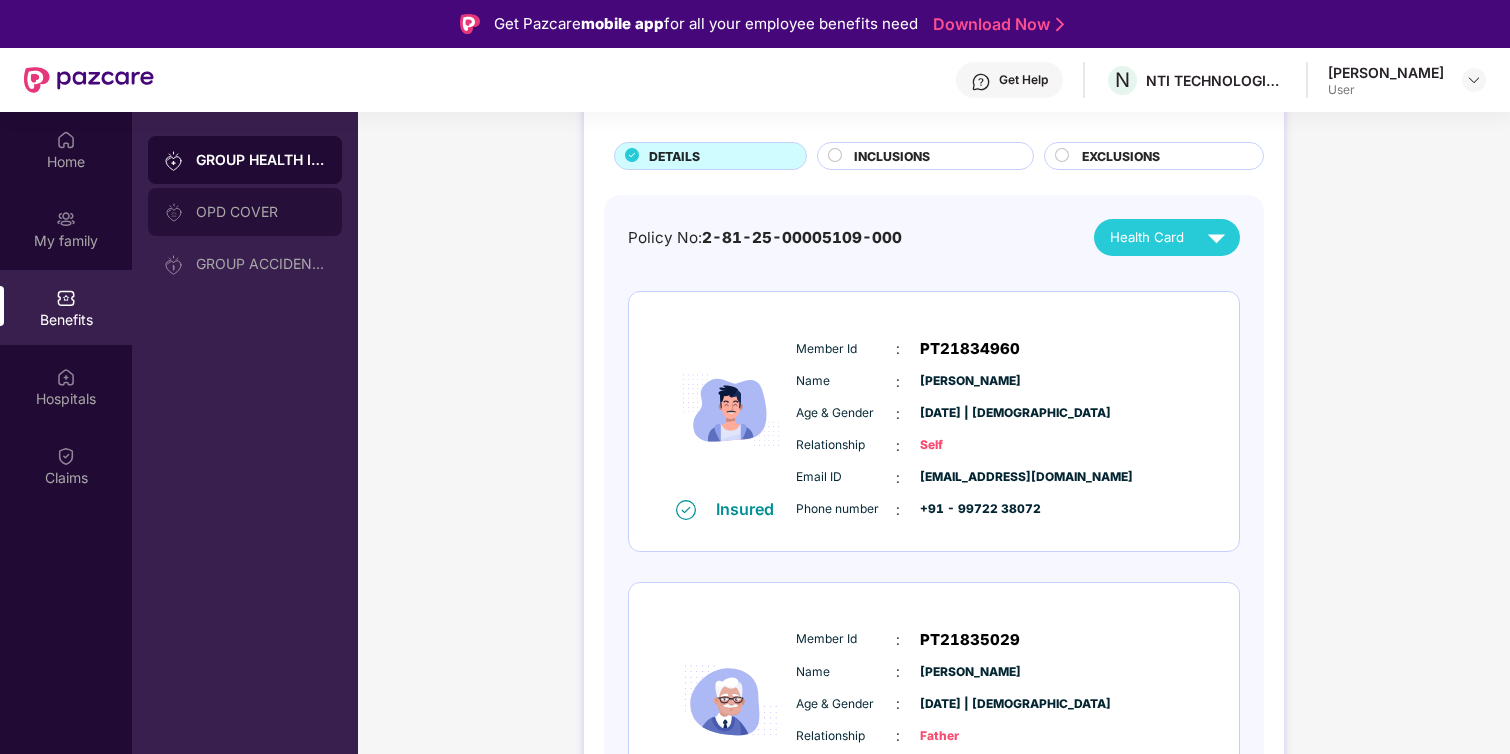 click on "OPD COVER" at bounding box center (261, 212) 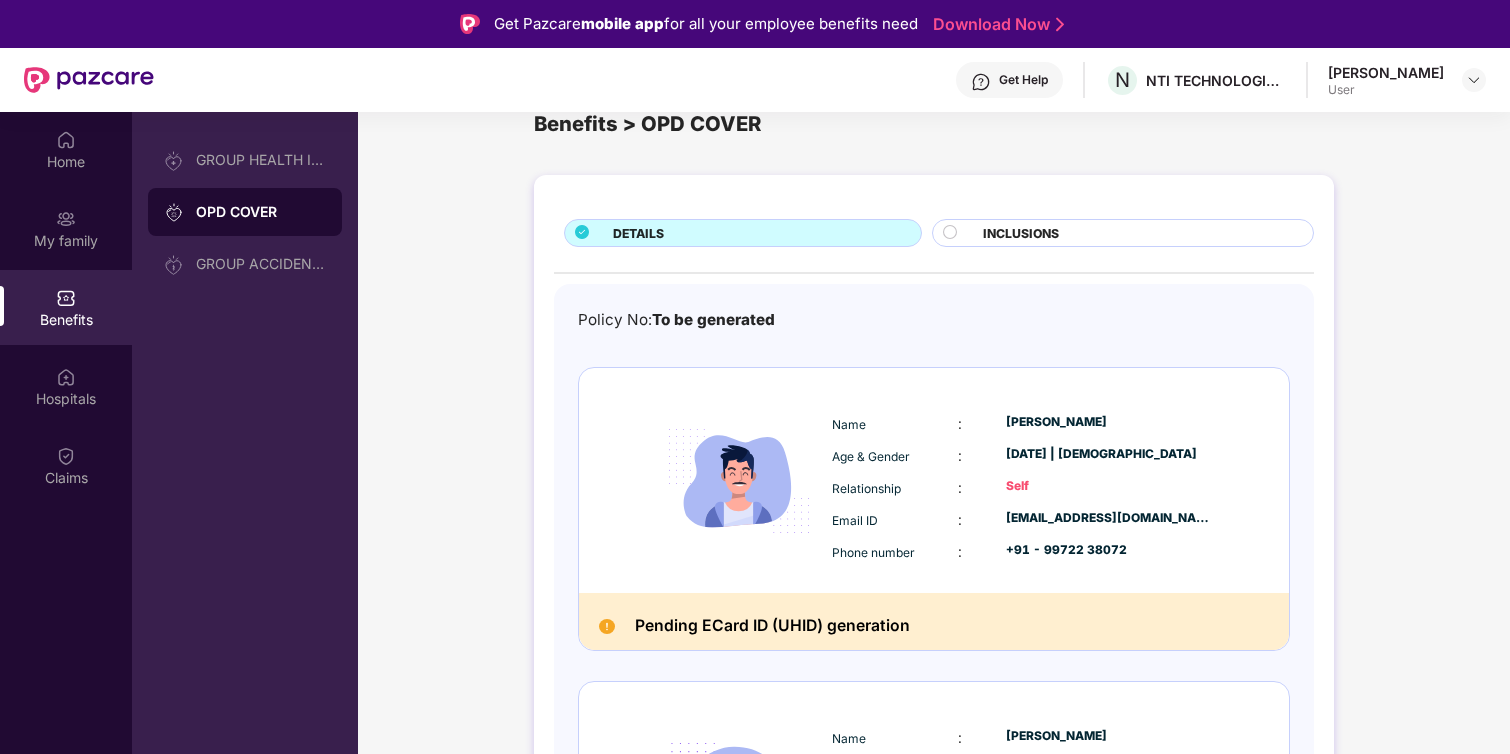 scroll, scrollTop: 46, scrollLeft: 0, axis: vertical 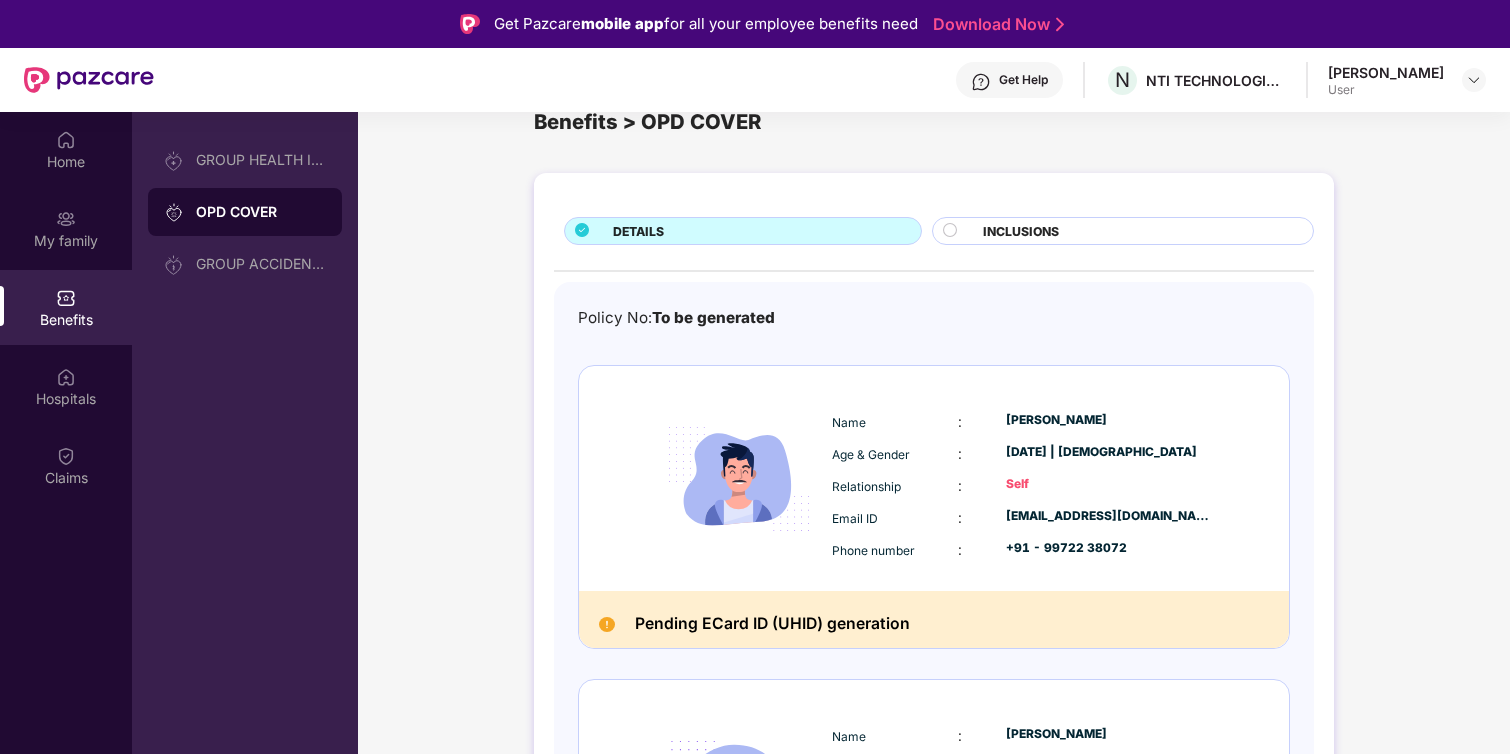 click on "INCLUSIONS" at bounding box center (1138, 233) 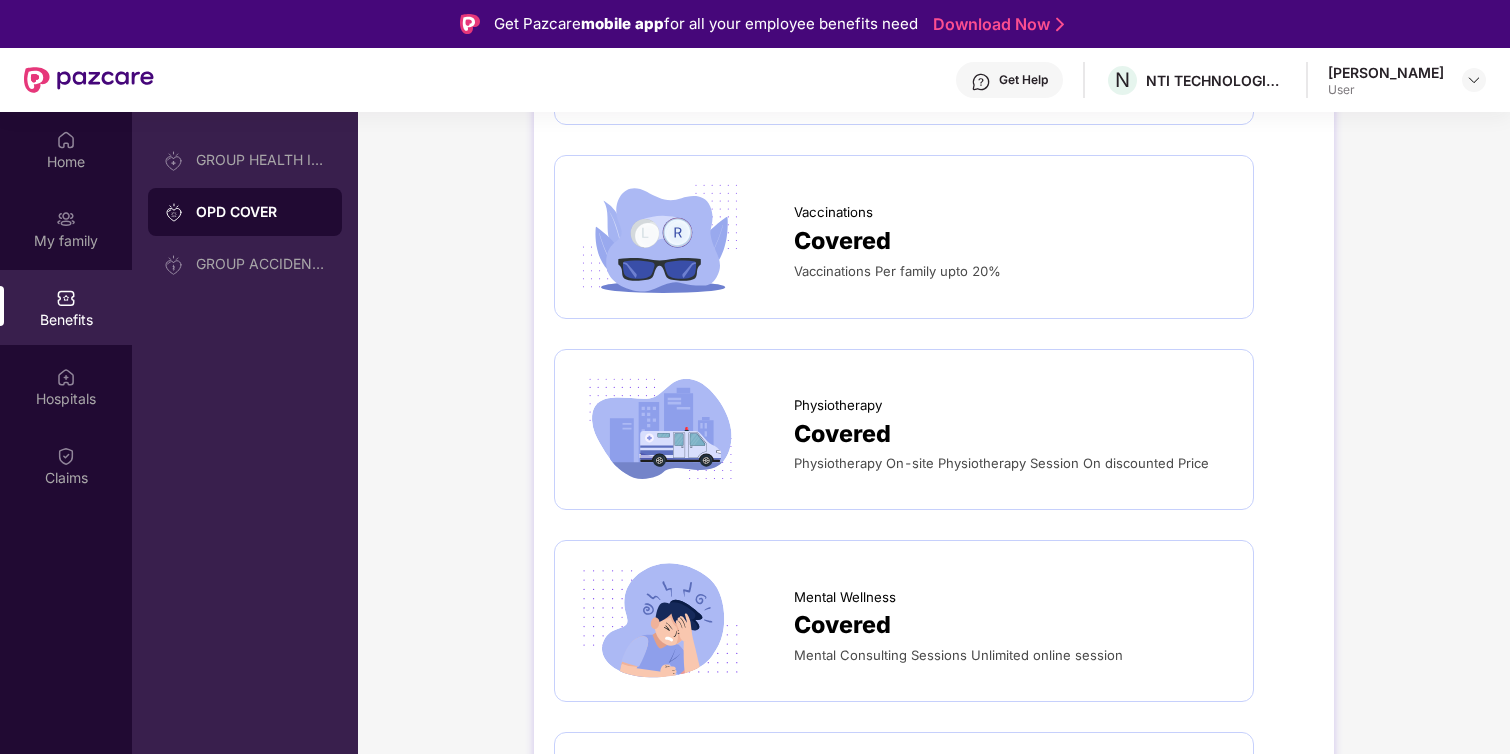 scroll, scrollTop: 2074, scrollLeft: 0, axis: vertical 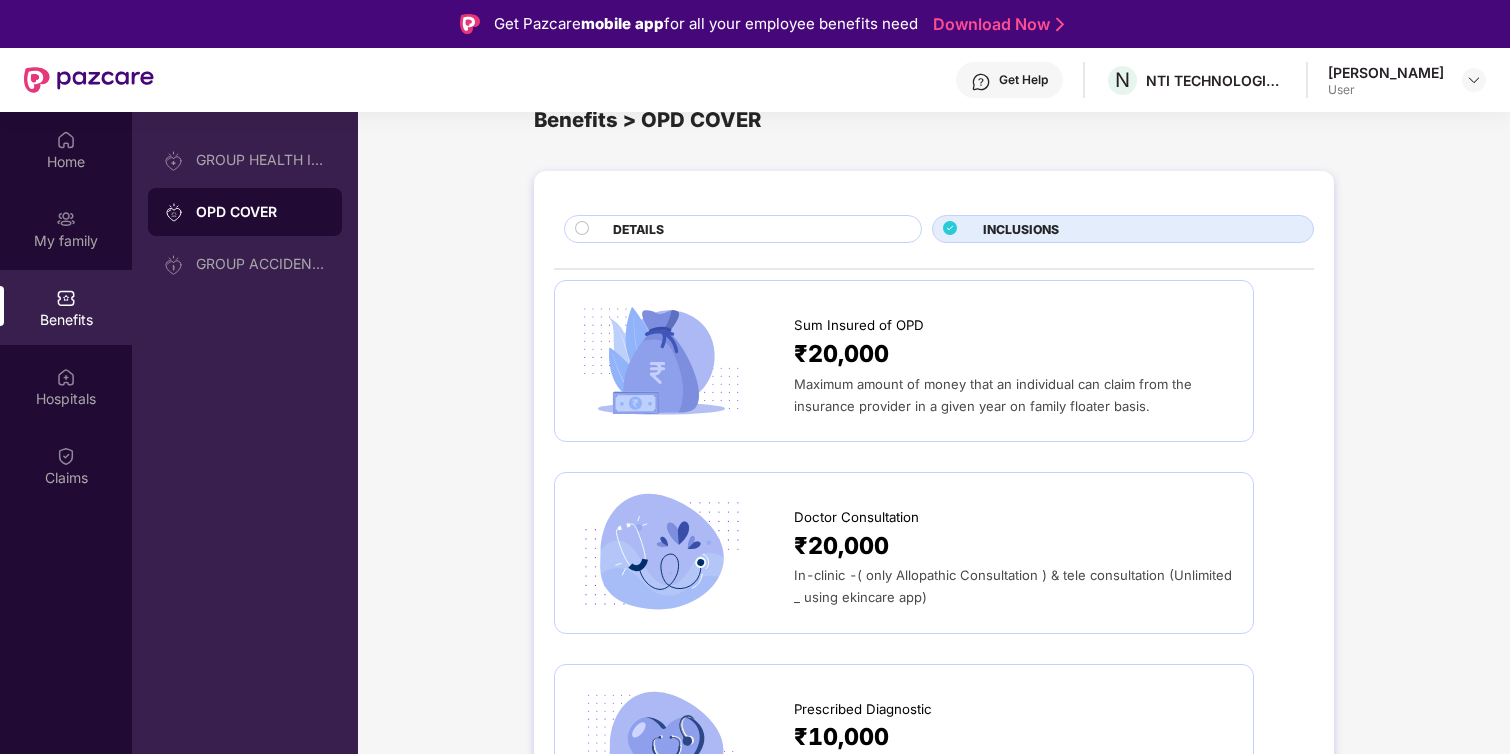 click on "₹20,000" at bounding box center [841, 354] 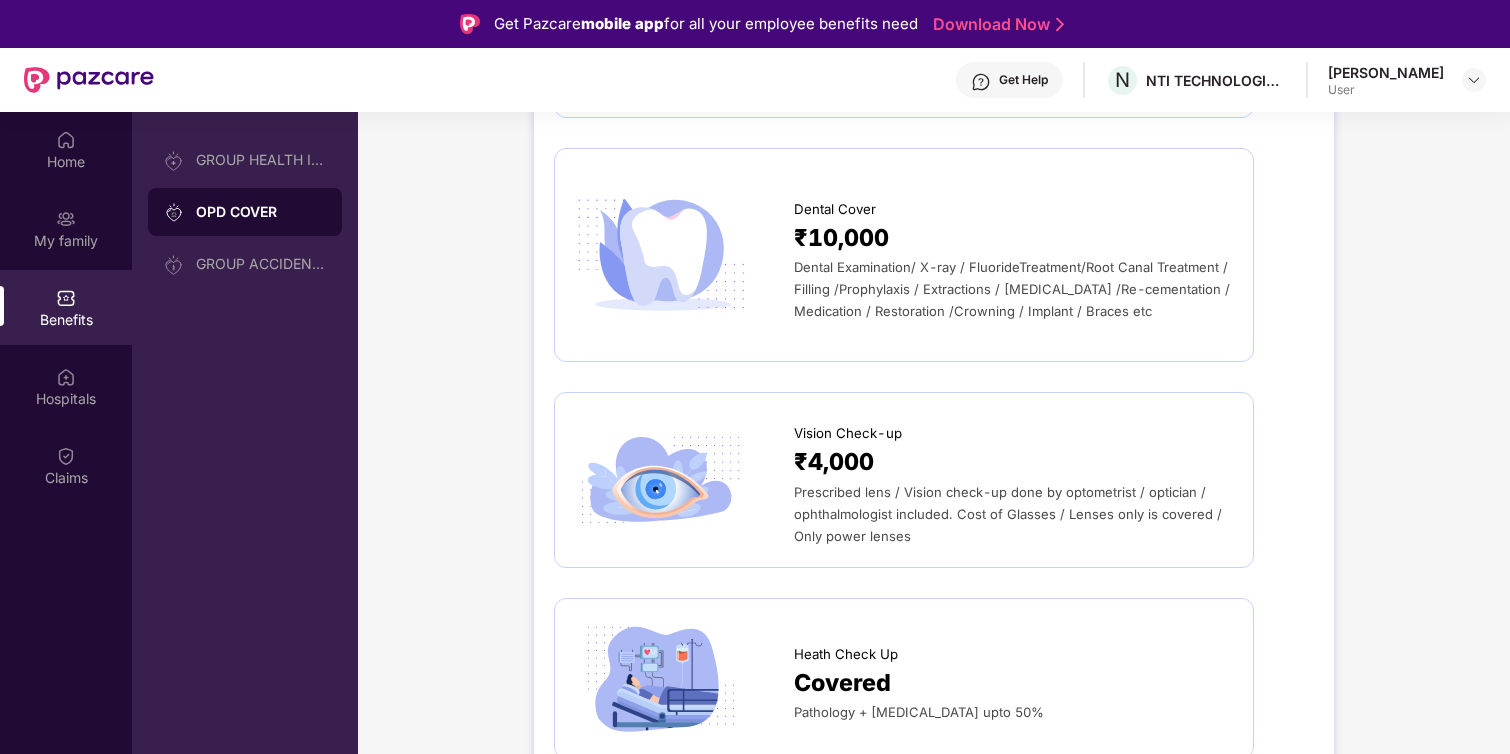 scroll, scrollTop: 950, scrollLeft: 0, axis: vertical 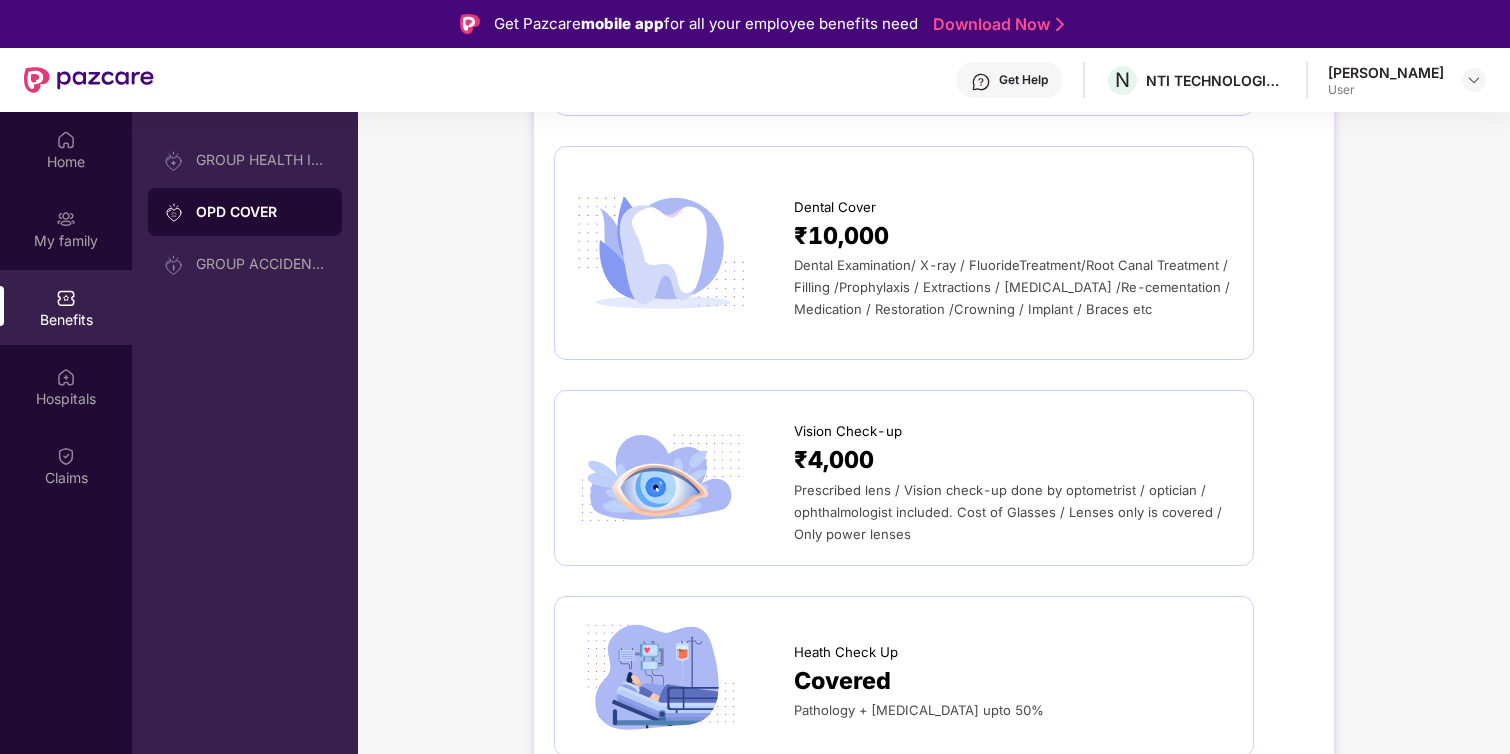 click on "Dental Examination/ X-ray / FluorideTreatment/Root Canal Treatment / Filling /Prophylaxis / Extractions / [MEDICAL_DATA] /Re-cementation / Medication / Restoration /Crowning / Implant / Braces etc" at bounding box center (1013, 287) 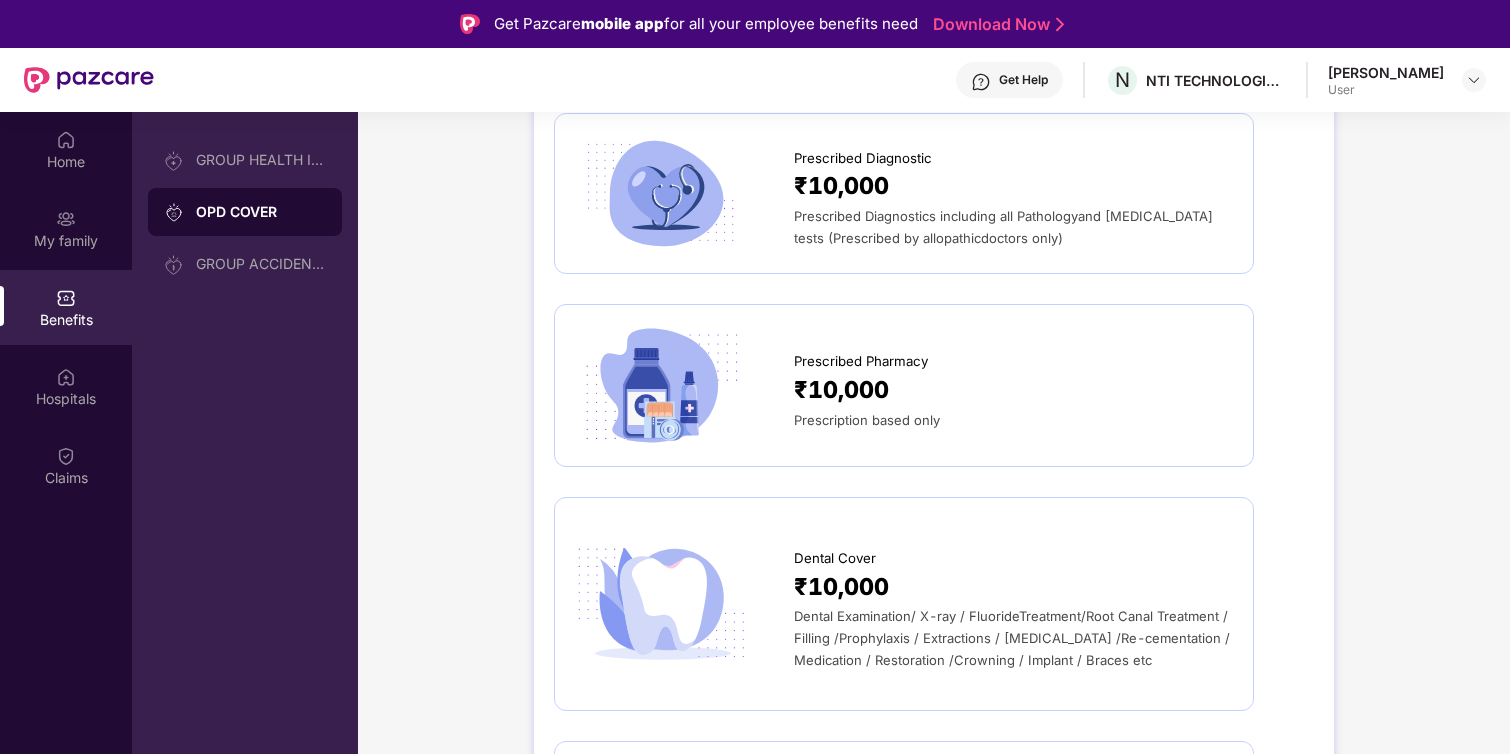 scroll, scrollTop: 0, scrollLeft: 0, axis: both 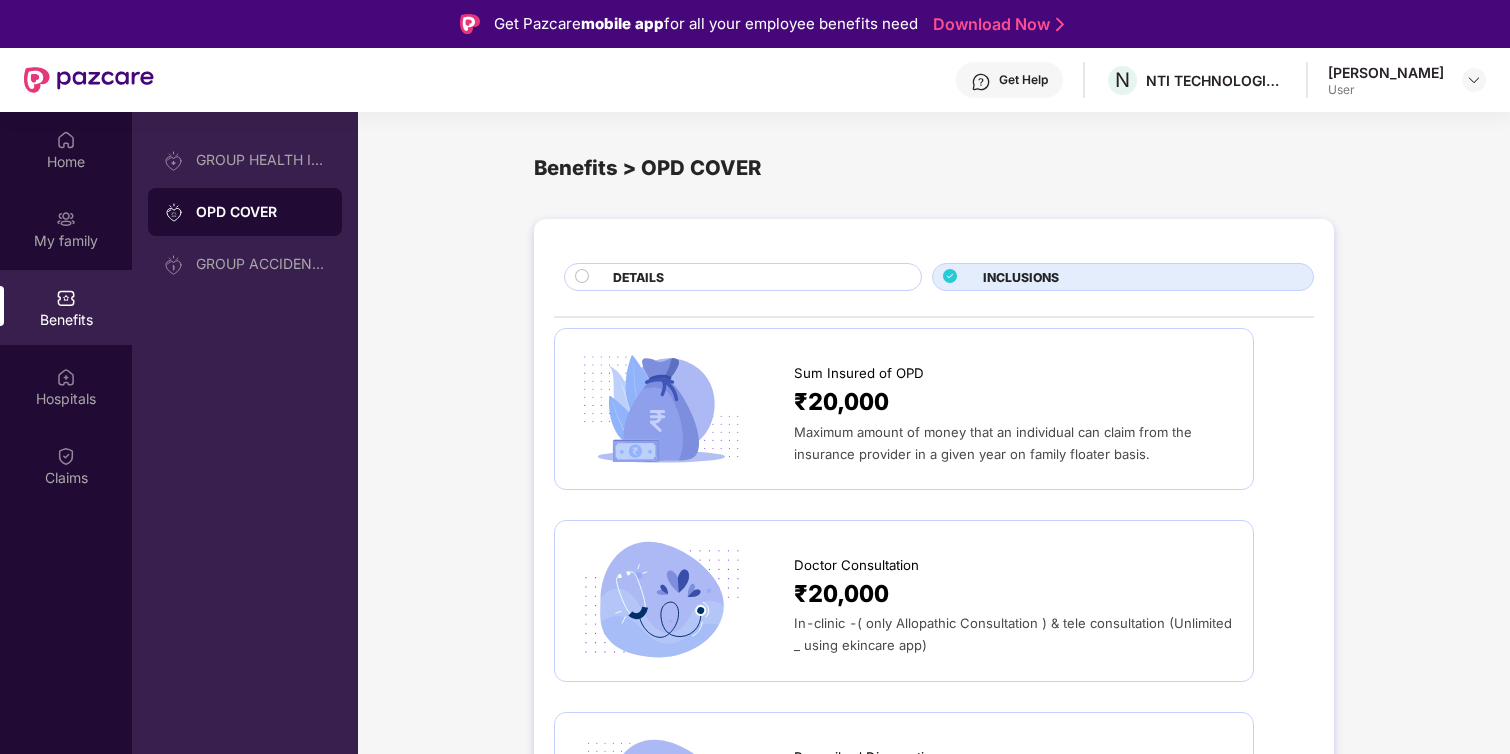 click on "DETAILS" at bounding box center [757, 279] 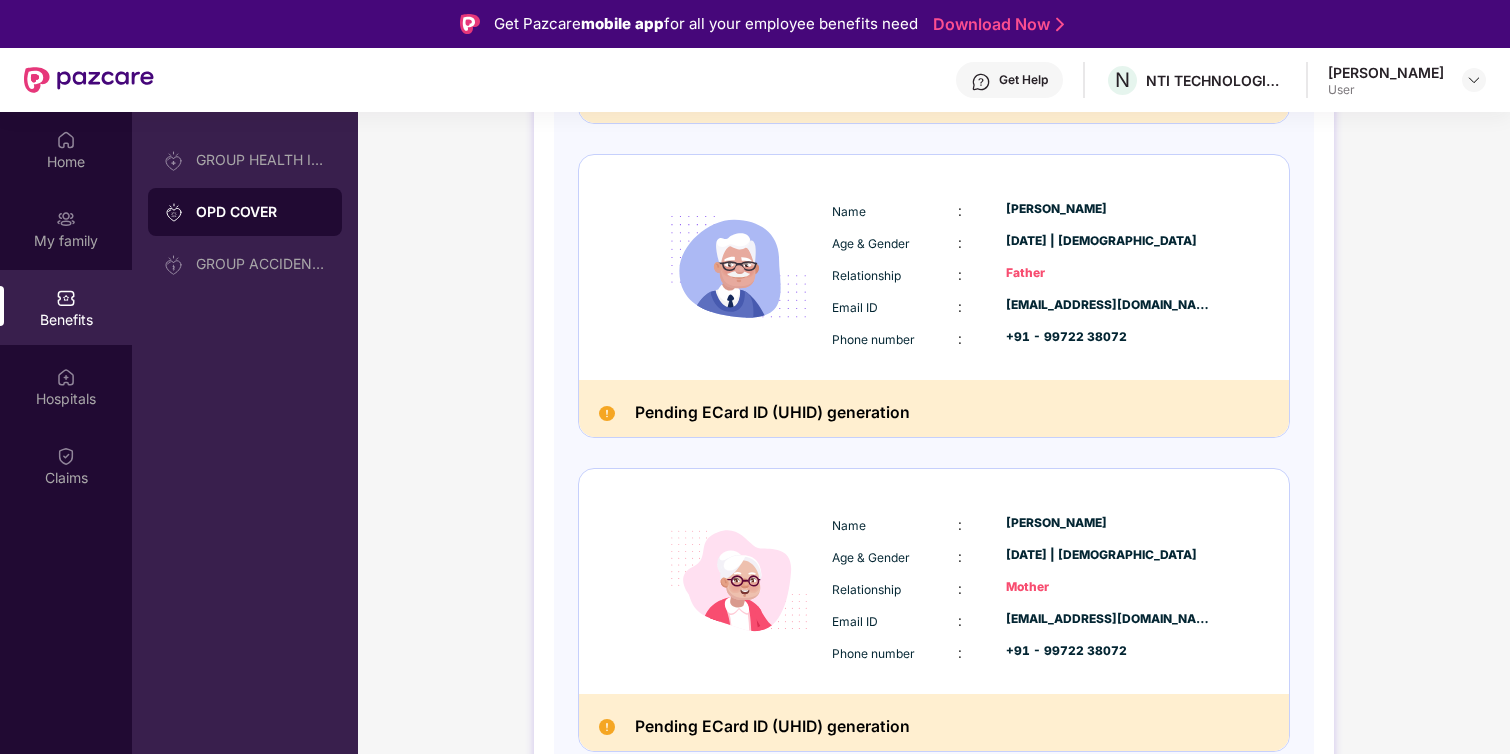 scroll, scrollTop: 580, scrollLeft: 0, axis: vertical 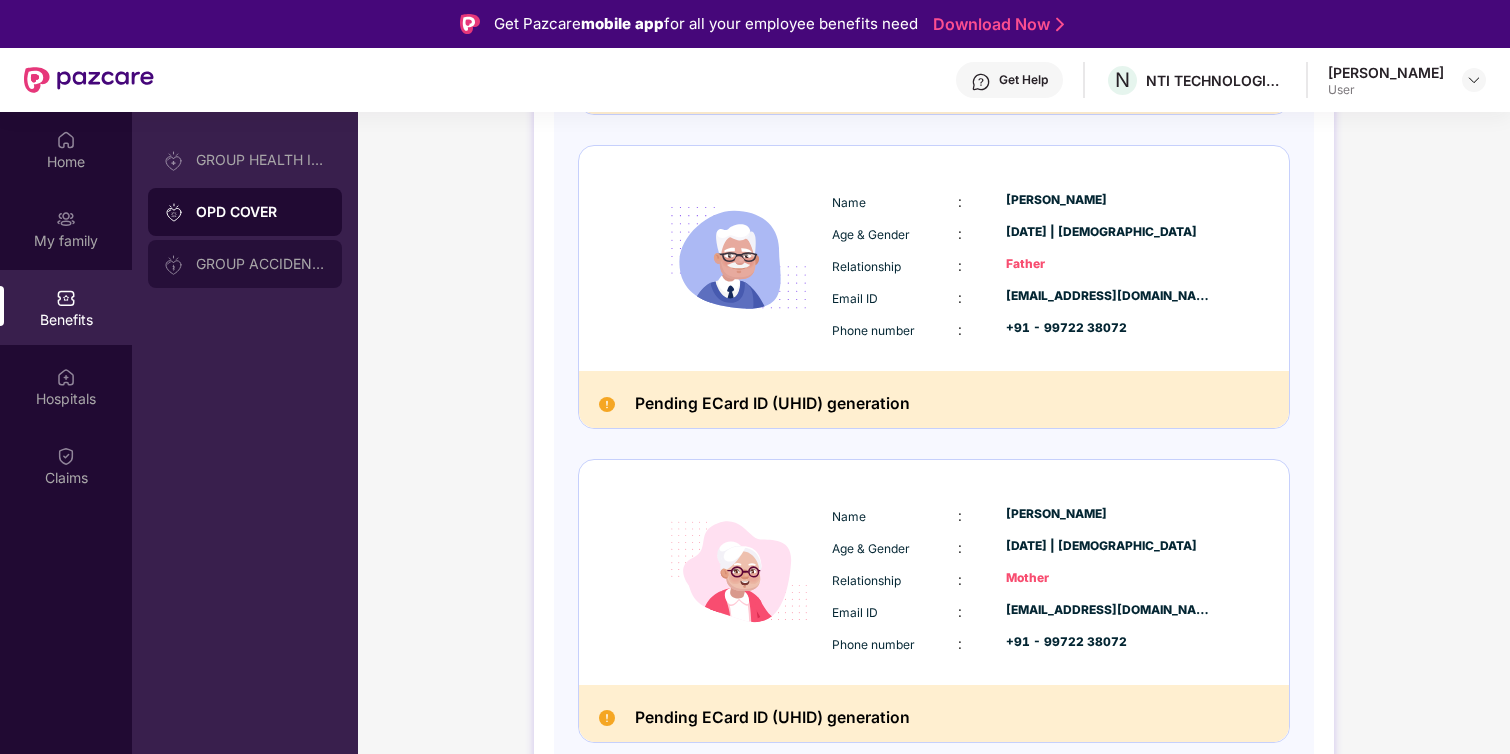 click on "GROUP ACCIDENTAL INSURANCE" at bounding box center [245, 264] 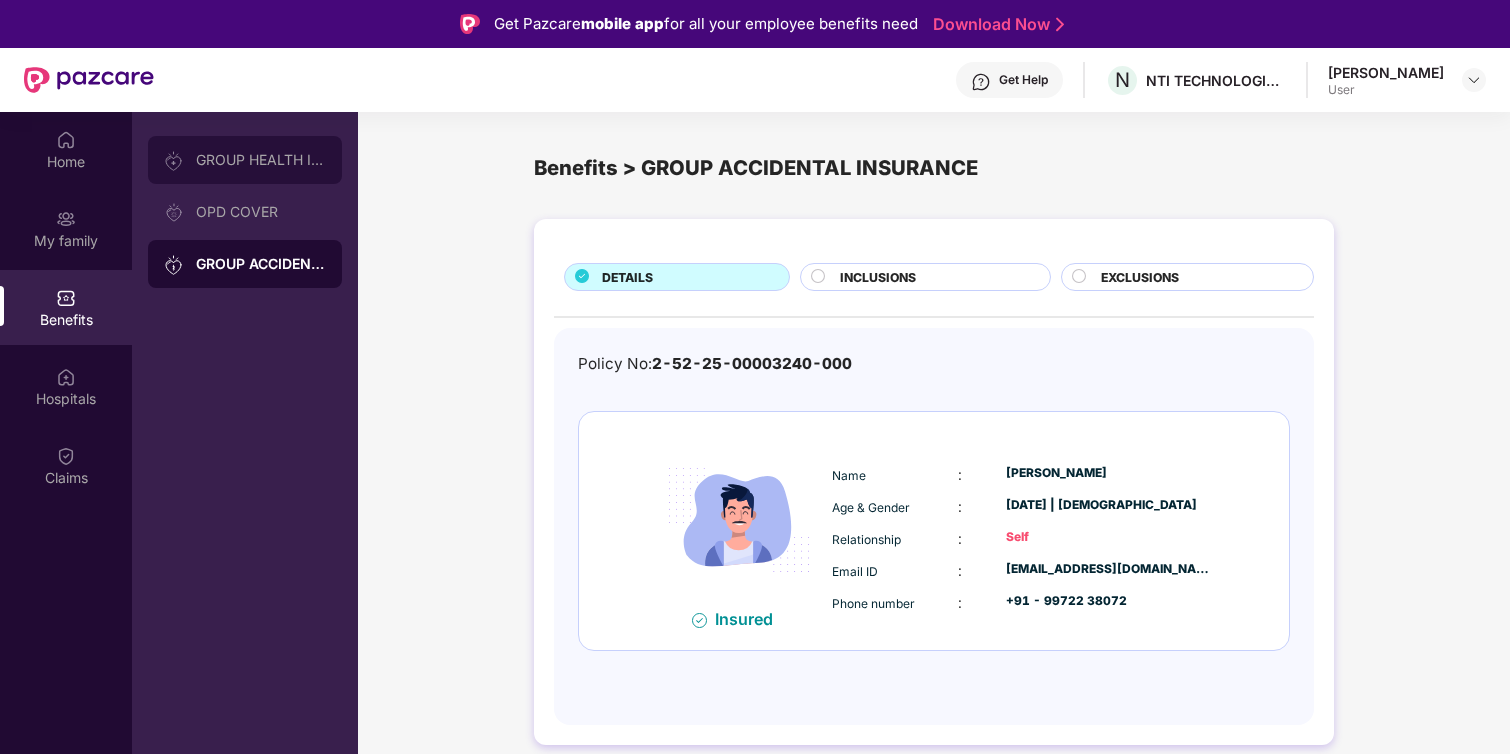 click on "GROUP HEALTH INSURANCE" at bounding box center [245, 160] 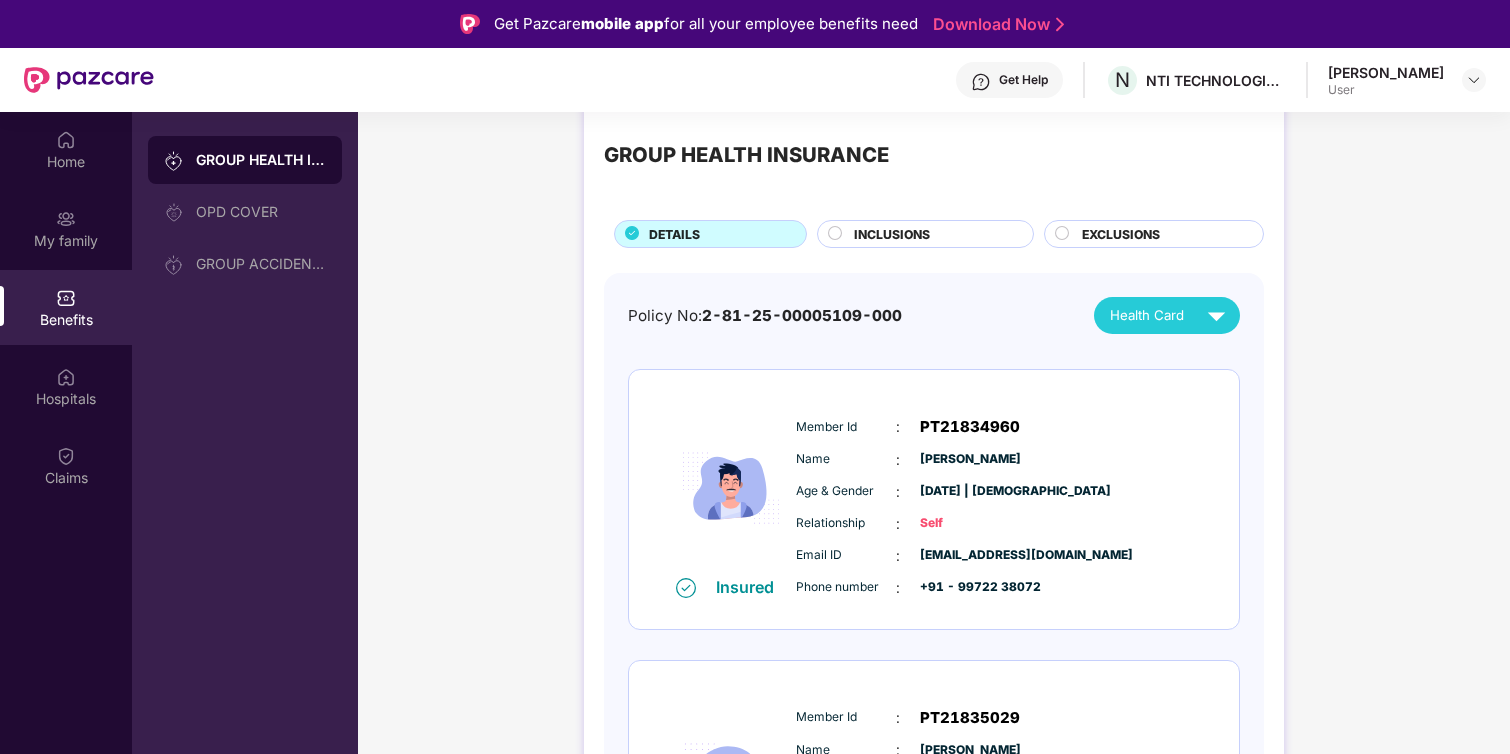 scroll, scrollTop: 0, scrollLeft: 0, axis: both 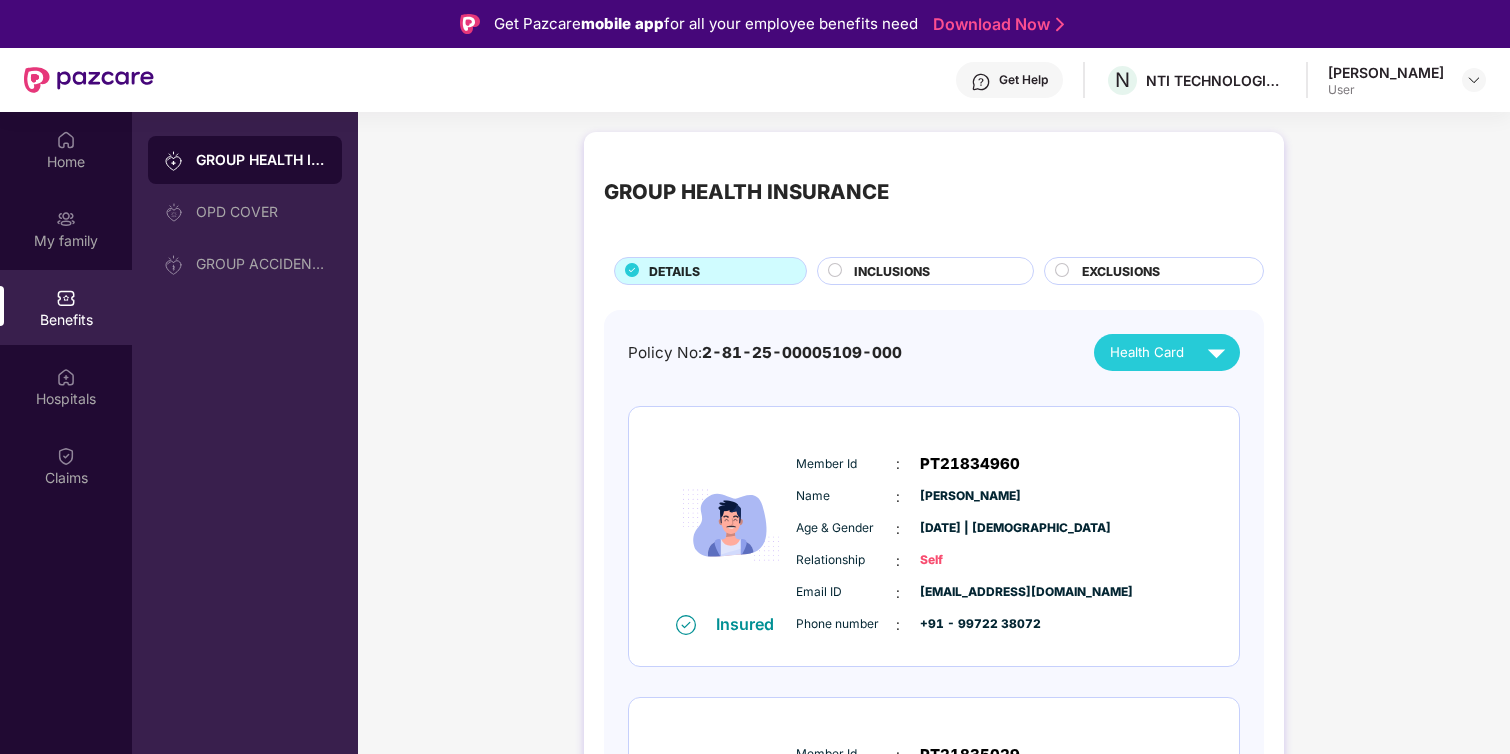 click on "User" at bounding box center (1386, 90) 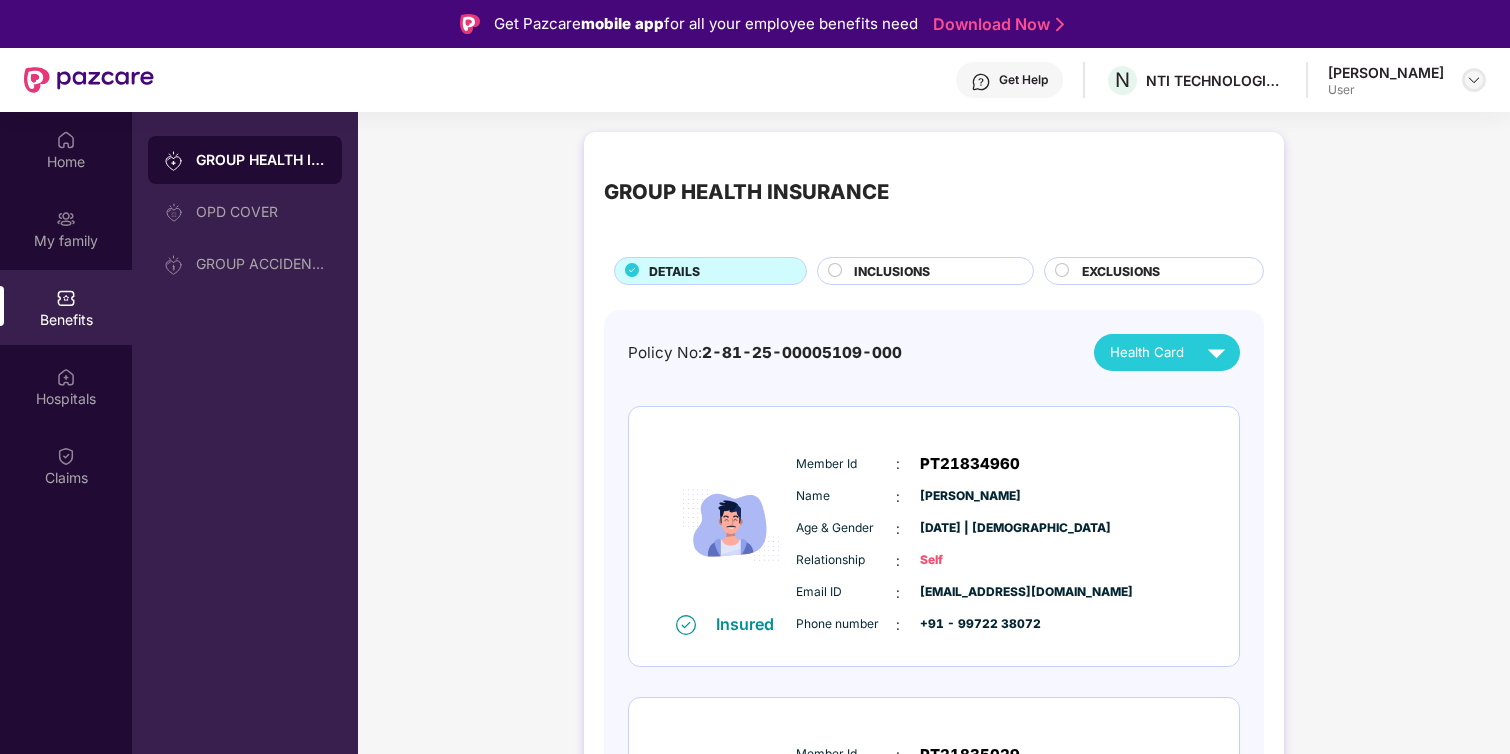 click at bounding box center [1474, 80] 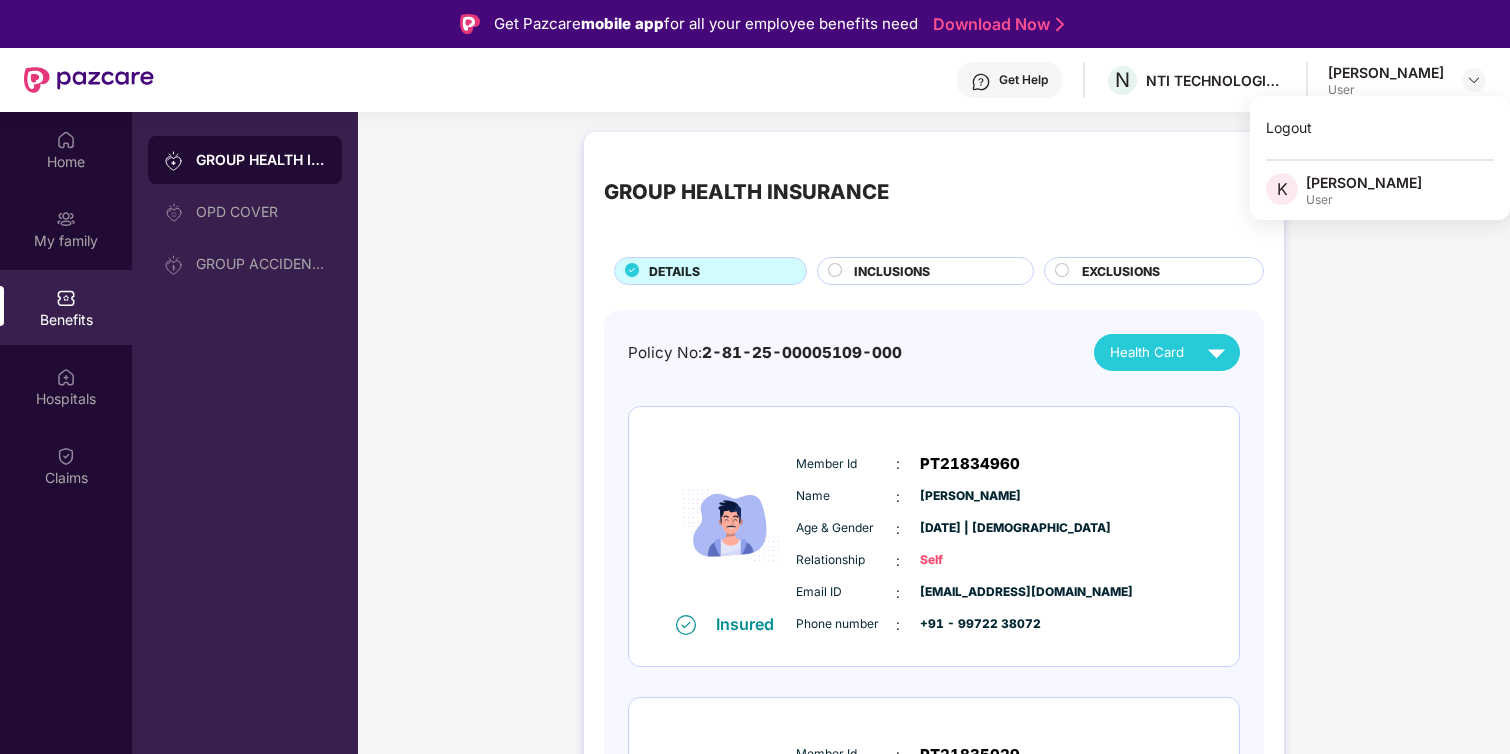 click on "GROUP HEALTH INSURANCE DETAILS INCLUSIONS EXCLUSIONS Policy No:  2-81-25-00005109-000 Health Card Insured Member Id : PT21834960 Name : [PERSON_NAME] Age & Gender : [DATE] | [DEMOGRAPHIC_DATA] Relationship : Self Email ID : [EMAIL_ADDRESS][DOMAIN_NAME] Phone number : +91 - 99722 38072 Insured Member Id : PT21835029 Name : [PERSON_NAME] Age & Gender : [DATE] | [DEMOGRAPHIC_DATA] Relationship : Father Email ID : [EMAIL_ADDRESS][DOMAIN_NAME] Phone number : +91 - 99722 38072 Insured Member Id : PT21835053 Name : [PERSON_NAME] Age & Gender : [DATE] | [DEMOGRAPHIC_DATA] Relationship : Mother Email ID : [EMAIL_ADDRESS][DOMAIN_NAME] Phone number : +91 - 99722 38072" at bounding box center [934, 747] 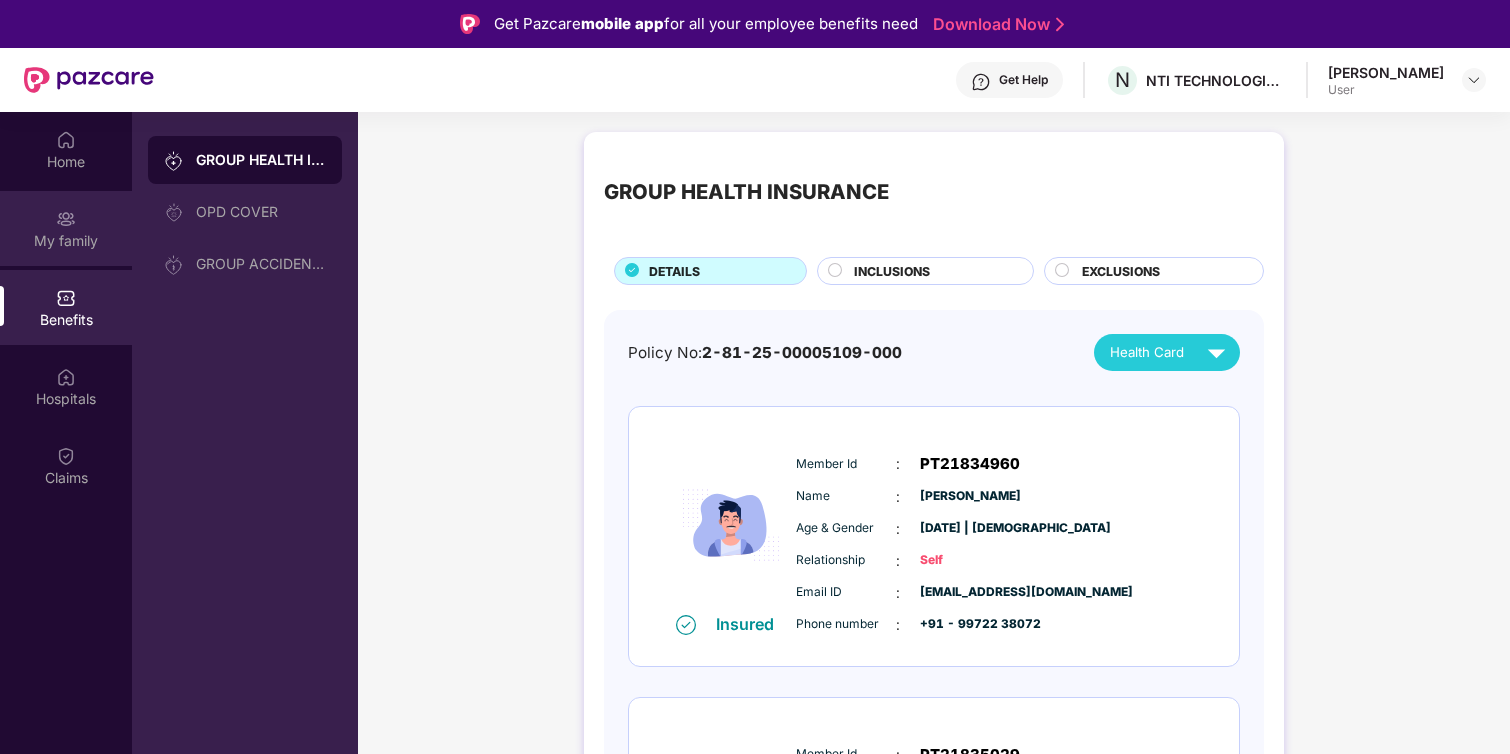 click on "My family" at bounding box center (66, 241) 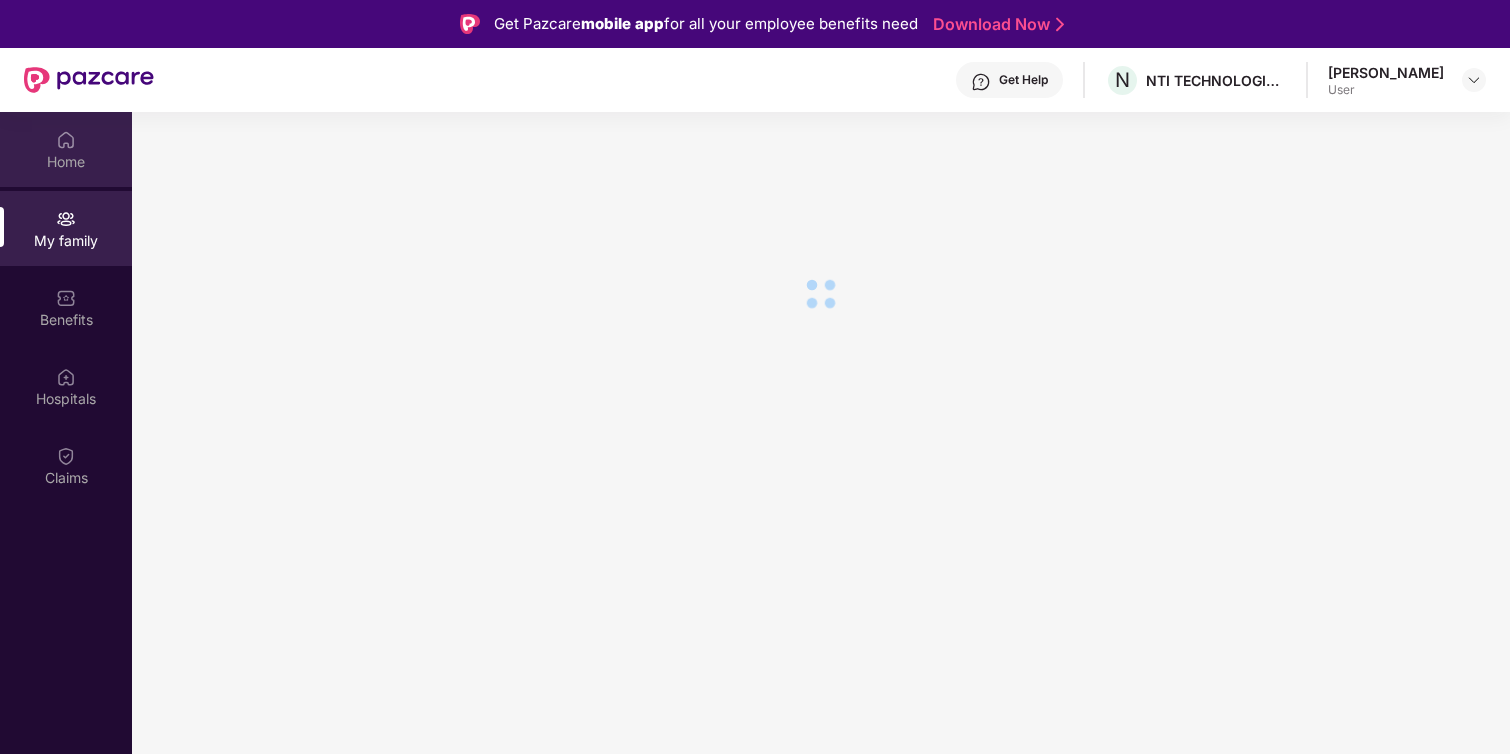 click at bounding box center [66, 140] 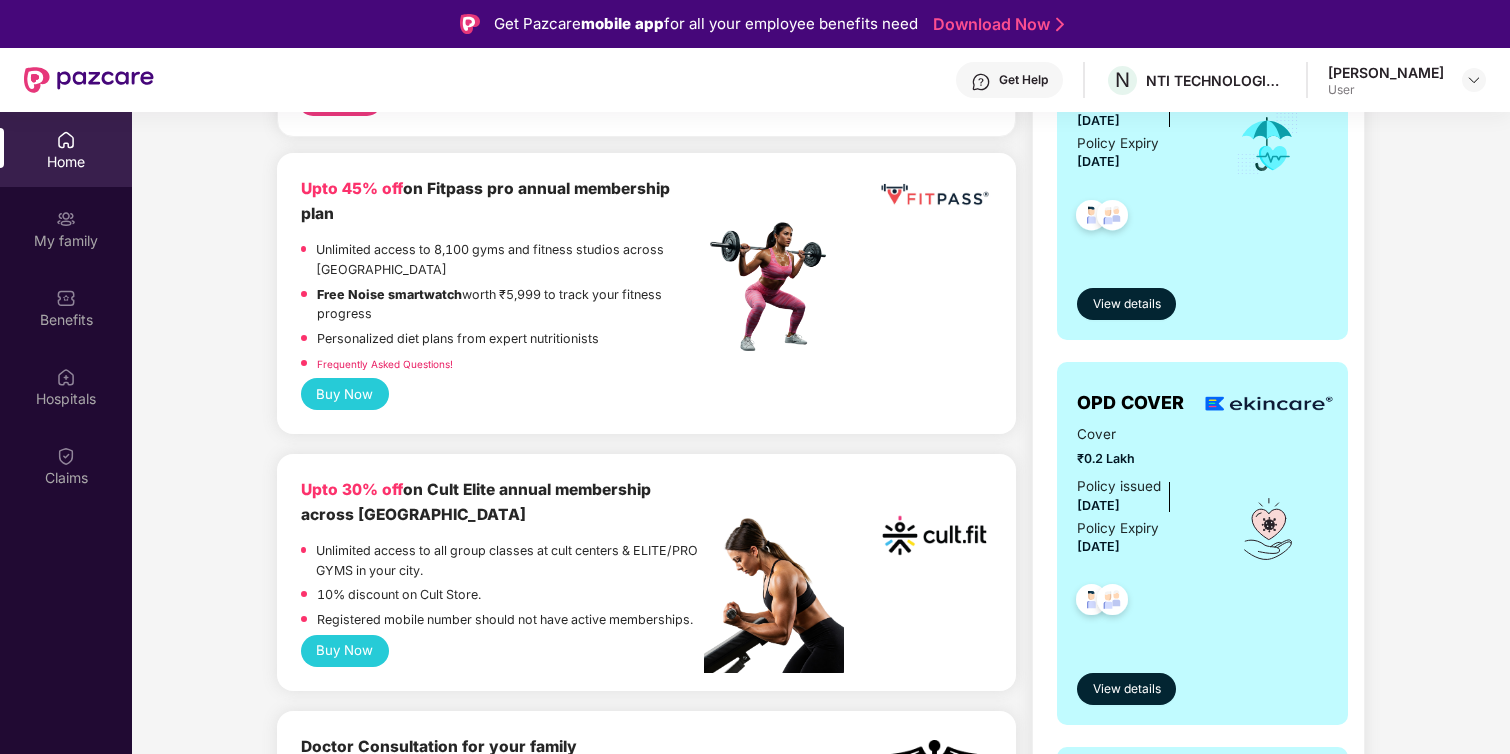 scroll, scrollTop: 497, scrollLeft: 0, axis: vertical 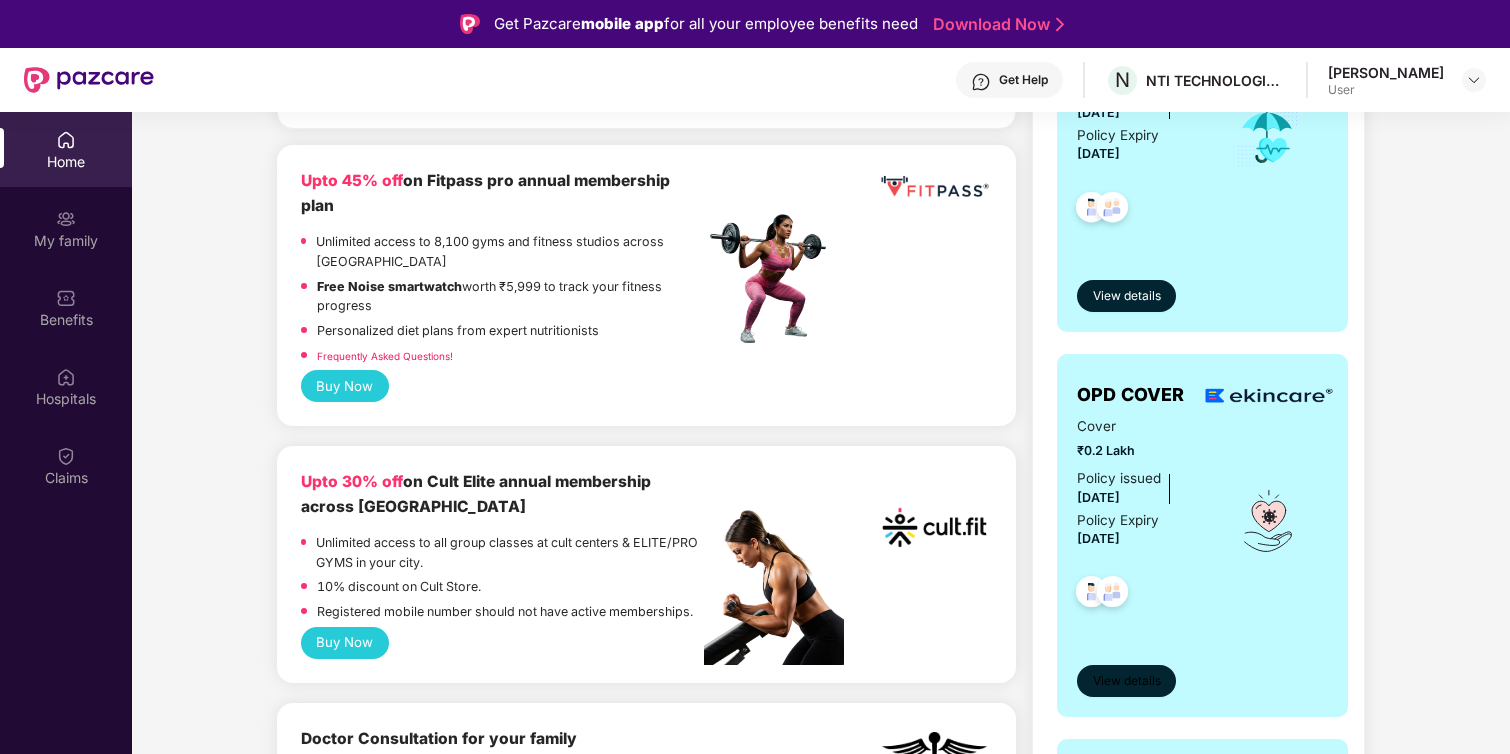 click on "View details" at bounding box center (1127, 681) 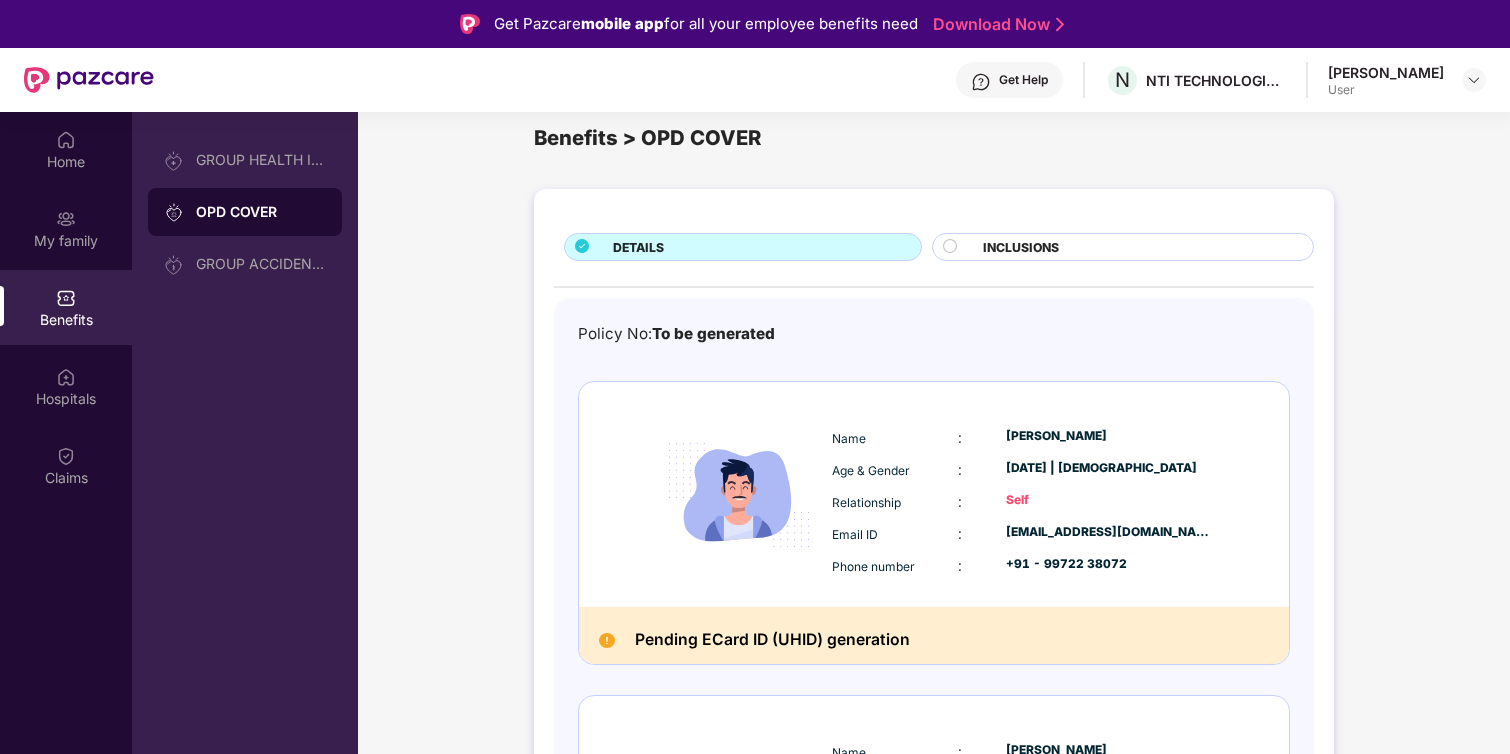 scroll, scrollTop: 58, scrollLeft: 0, axis: vertical 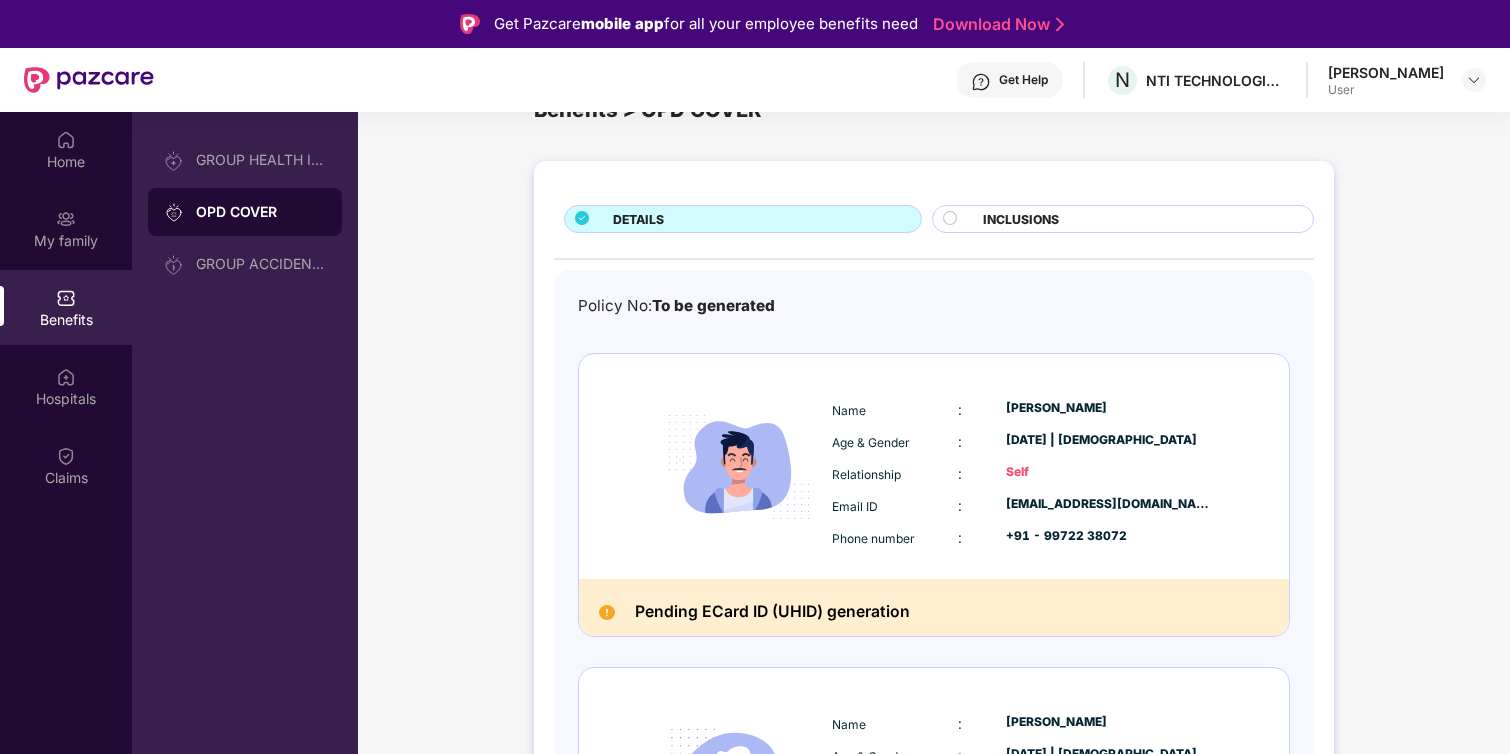 click on "INCLUSIONS" at bounding box center [1021, 219] 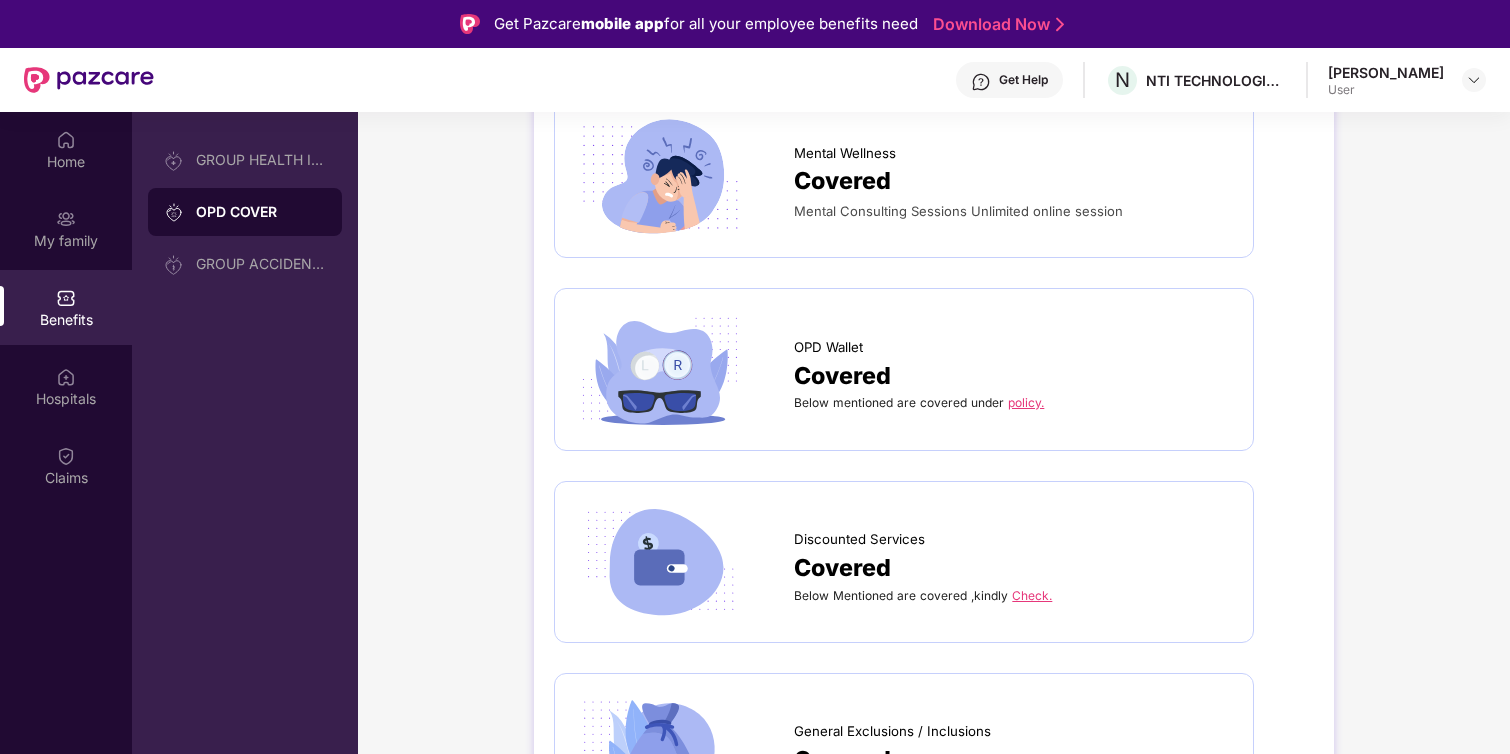 scroll, scrollTop: 2074, scrollLeft: 0, axis: vertical 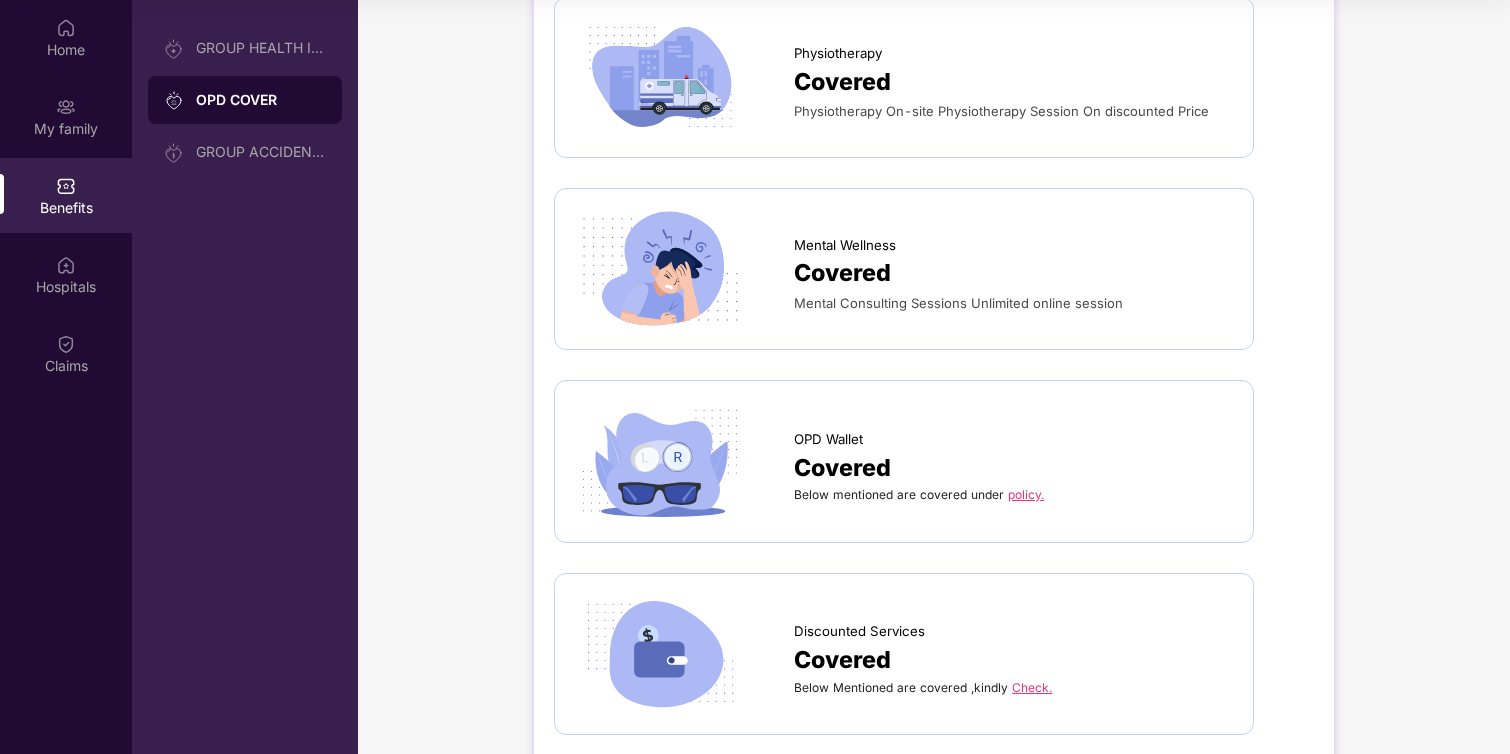 click on "policy." at bounding box center (1026, 494) 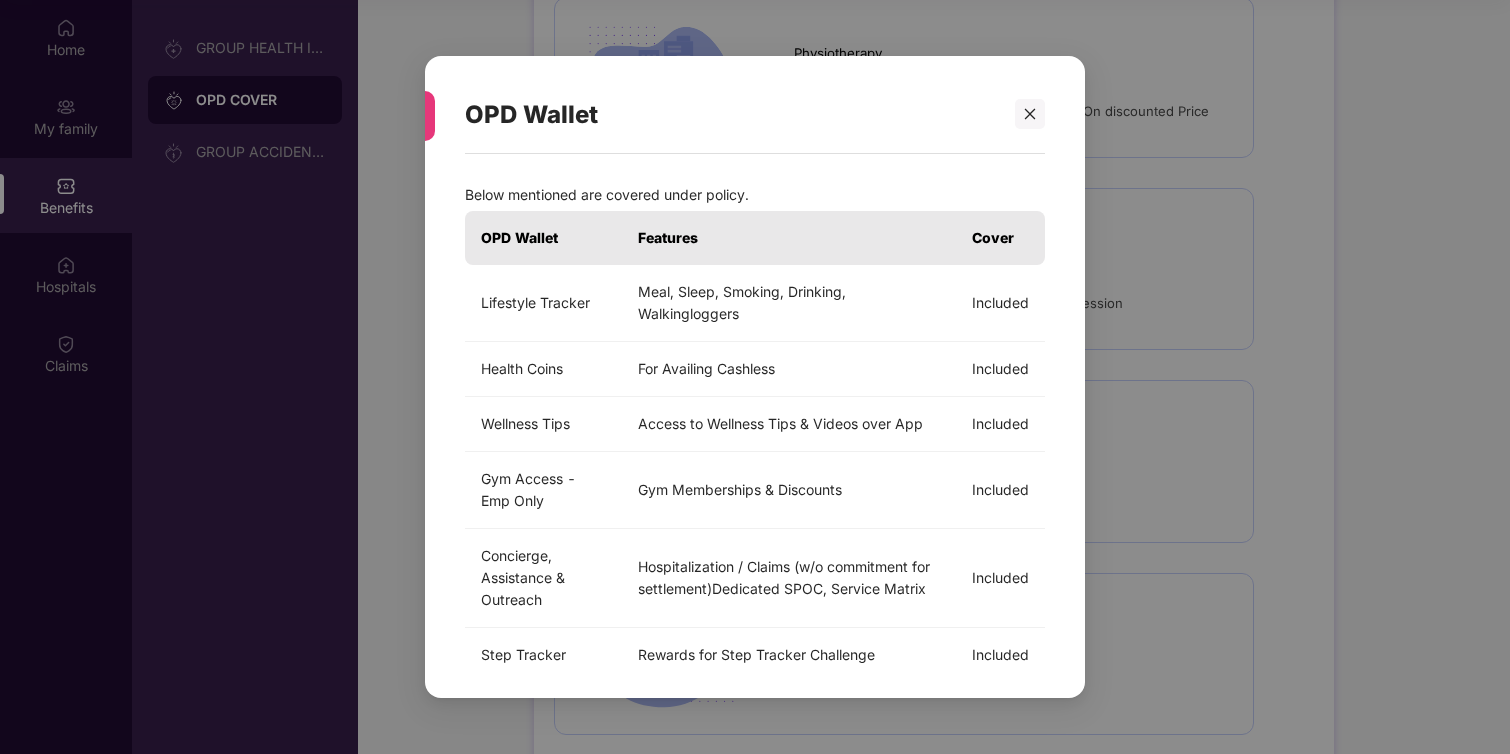 click on "OPD Wallet Below mentioned are covered under policy. OPD Wallet  Features Cover Lifestyle Tracker Meal, Sleep, Smoking, Drinking, Walkingloggers Included Health Coins For Availing Cashless Included Wellness Tips Access to Wellness Tips & Videos over App Included Gym Access - Emp Only Gym Memberships & Discounts Included Concierge, Assistance & Outreach Hospitalization / Claims (w/o commitment for settlement)Dedicated SPOC, Service Matrix Included Step Tracker Rewards for Step Tracker Challenge Included Wellness Health/Habits/Wellness - Open webinarsorganised Included Online sessions Meditation/Yoga/ Pranayama /High IntensityFitness - Small Batch, Fixed Timing Included" at bounding box center (755, 377) 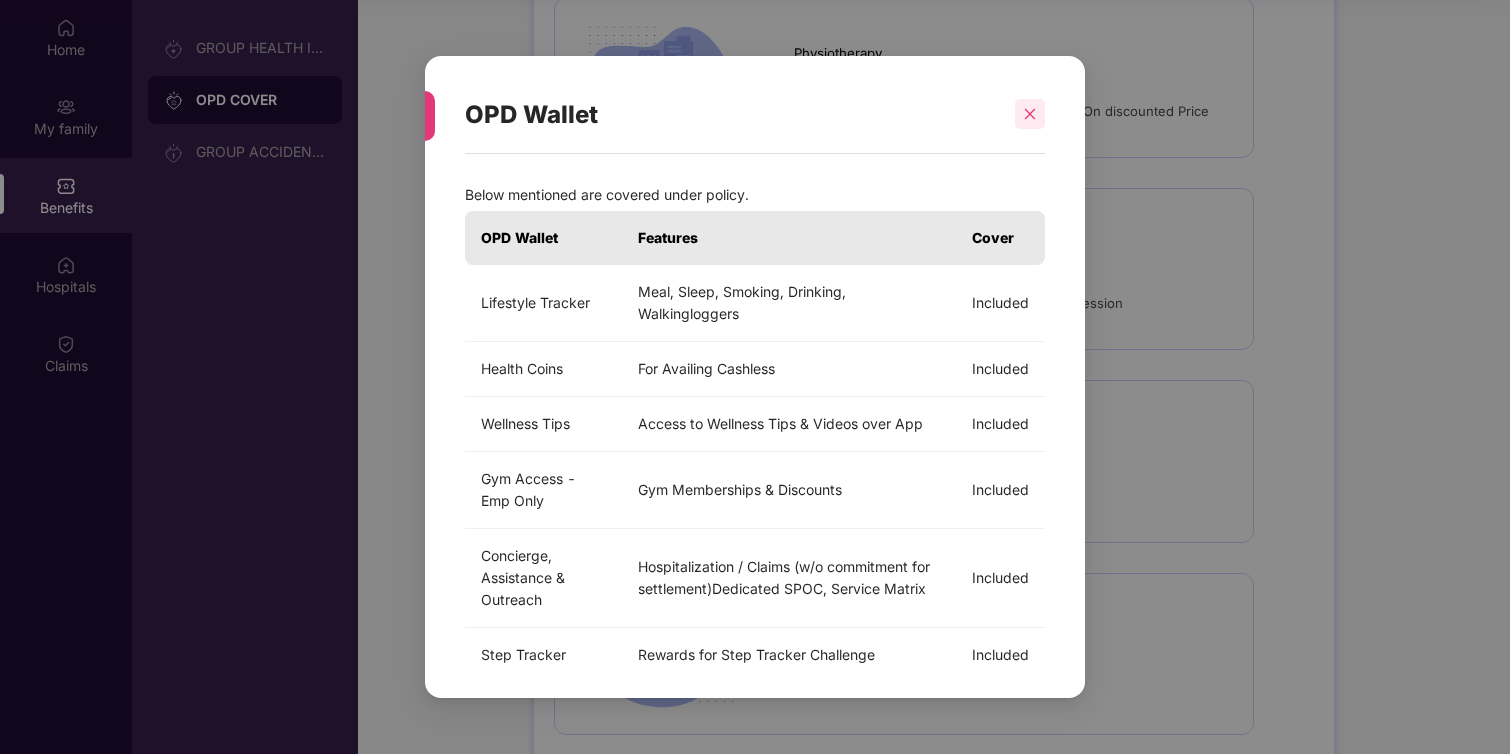click at bounding box center (1030, 114) 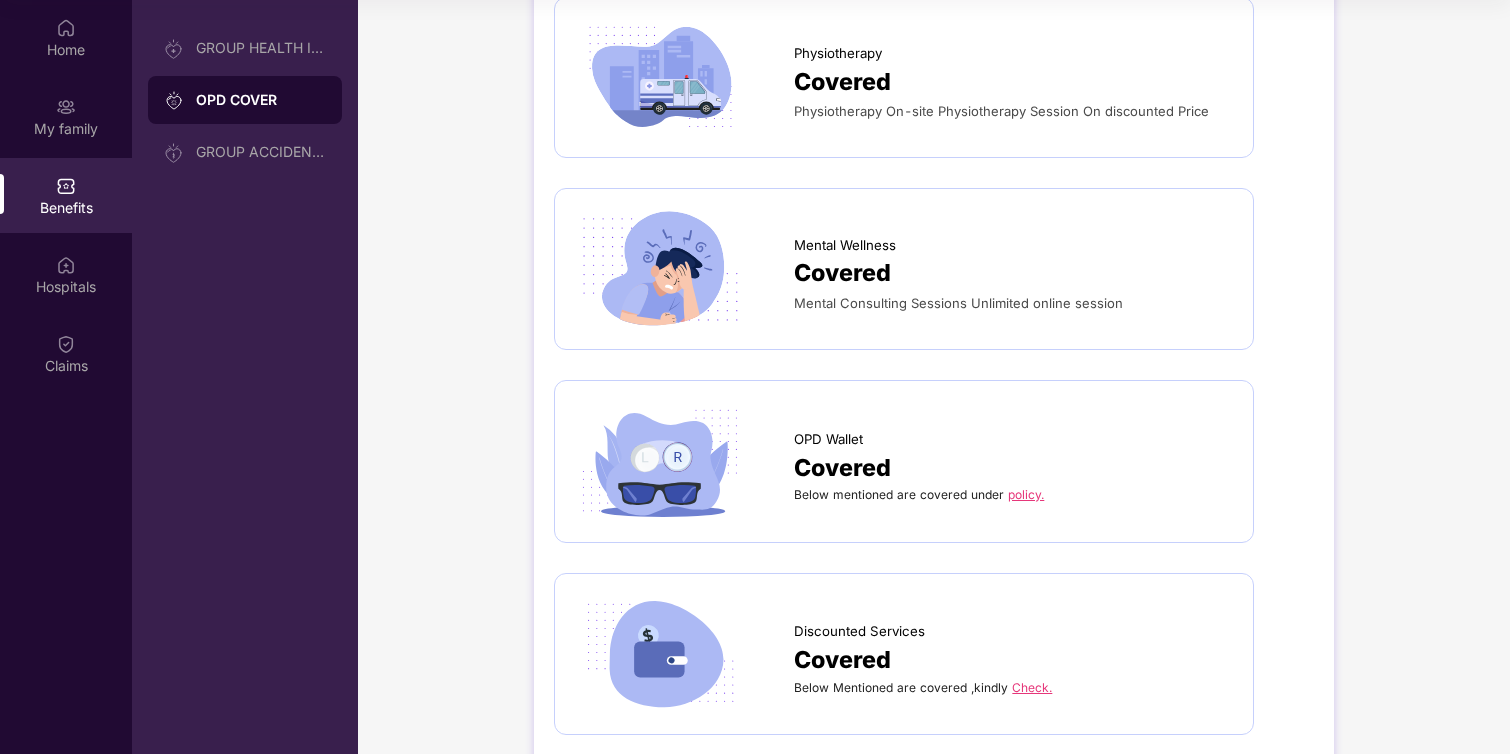 click on "Covered" at bounding box center [842, 468] 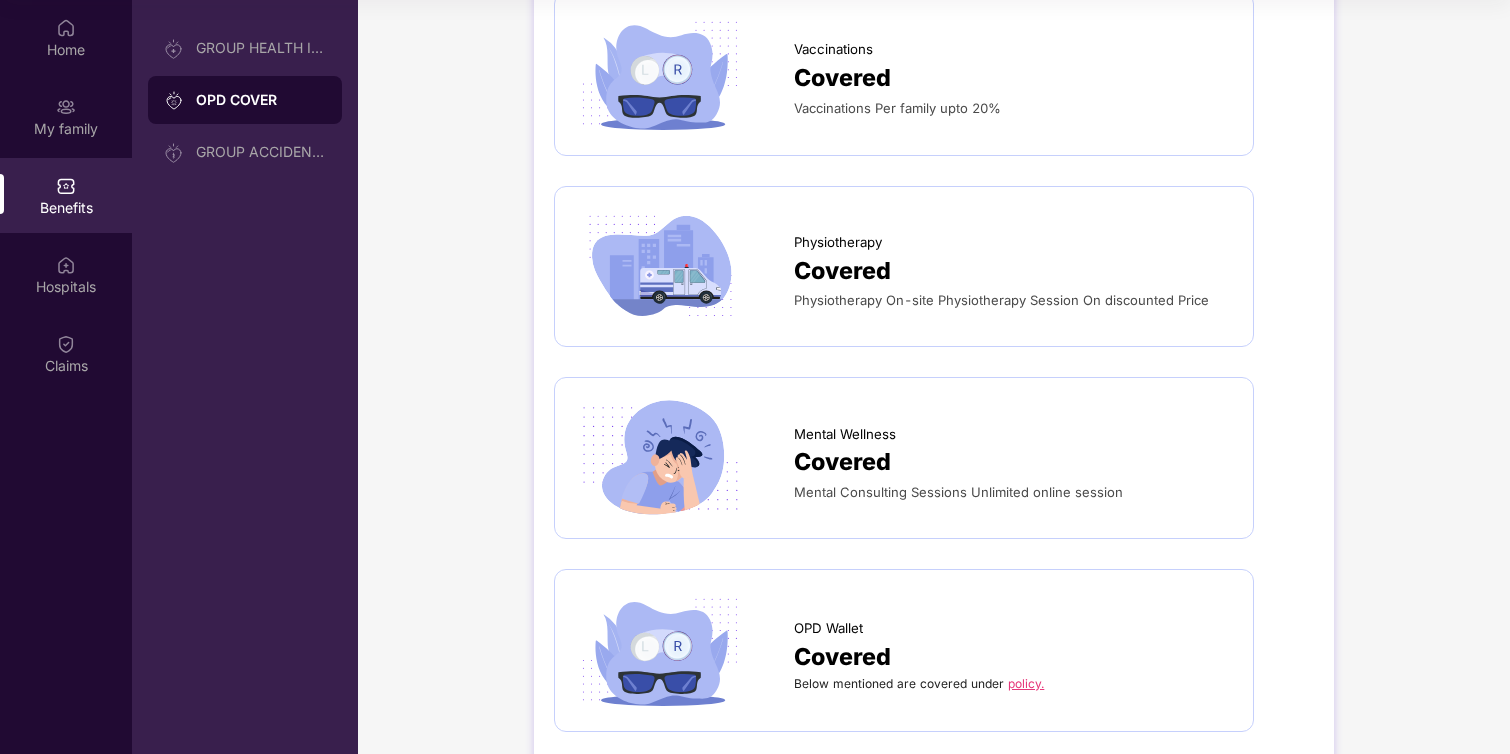 click on "Covered" at bounding box center (842, 462) 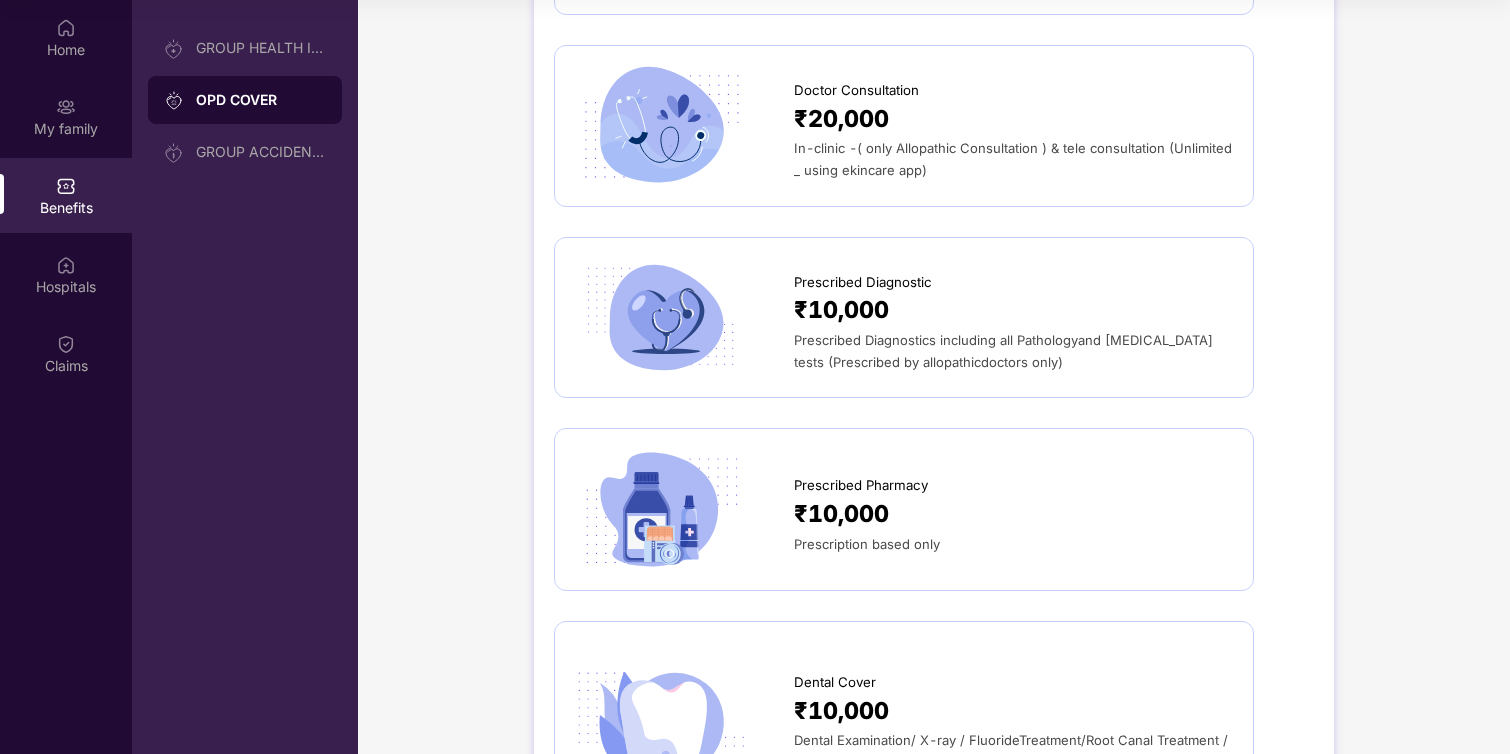 scroll, scrollTop: 0, scrollLeft: 0, axis: both 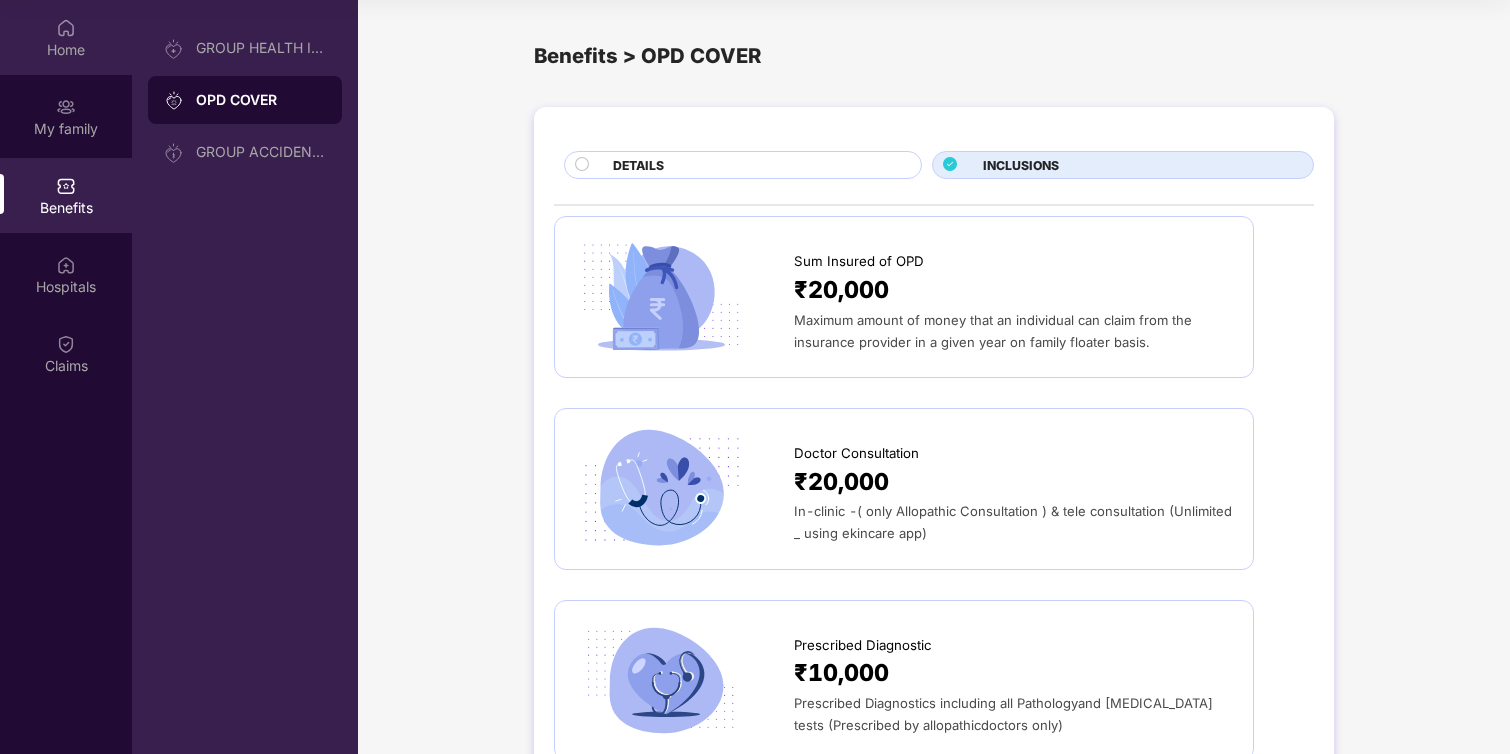 click on "Home" at bounding box center (66, 50) 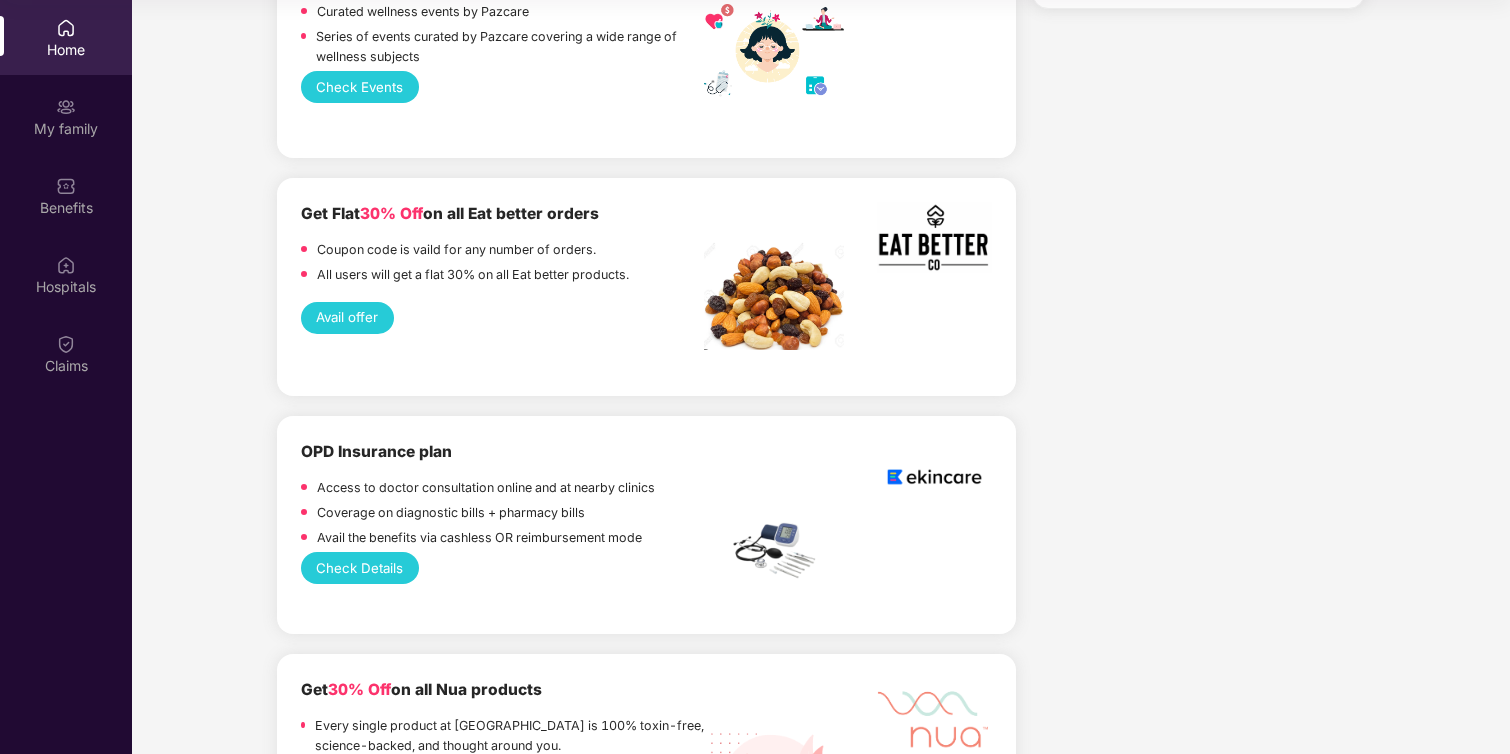 scroll, scrollTop: 1983, scrollLeft: 0, axis: vertical 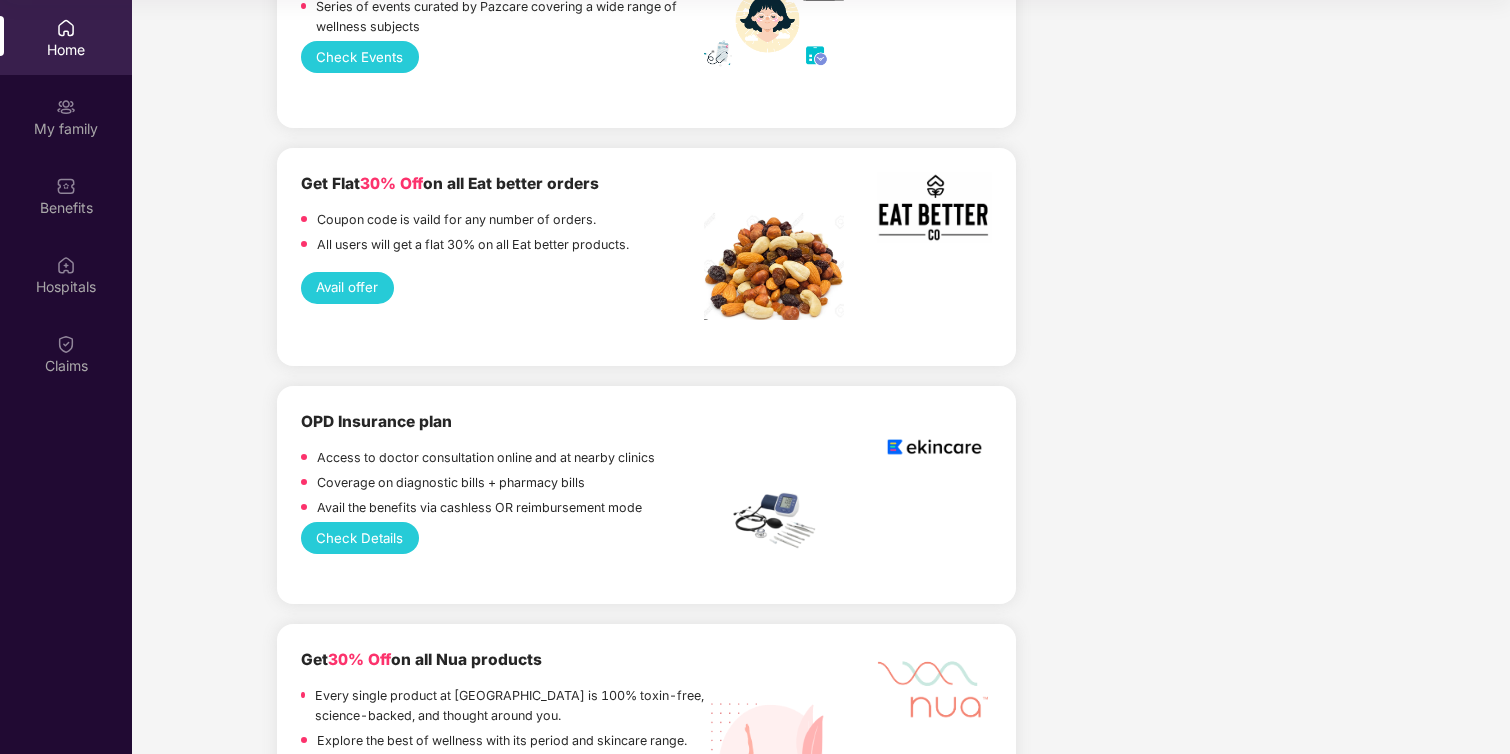 click on "Check Details" at bounding box center [360, 538] 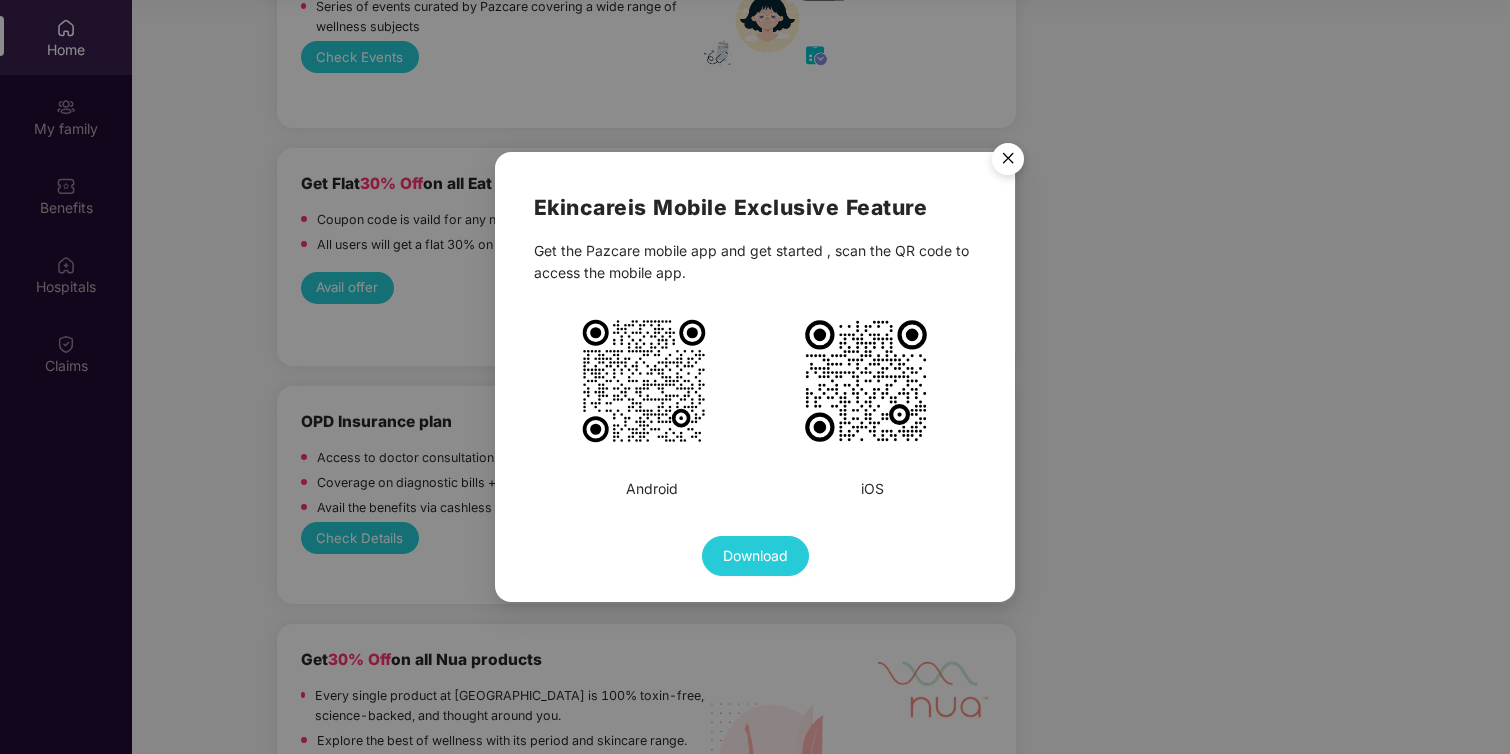 click on "Get the Pazcare mobile app and get started , scan the QR code to access the mobile app." at bounding box center [755, 262] 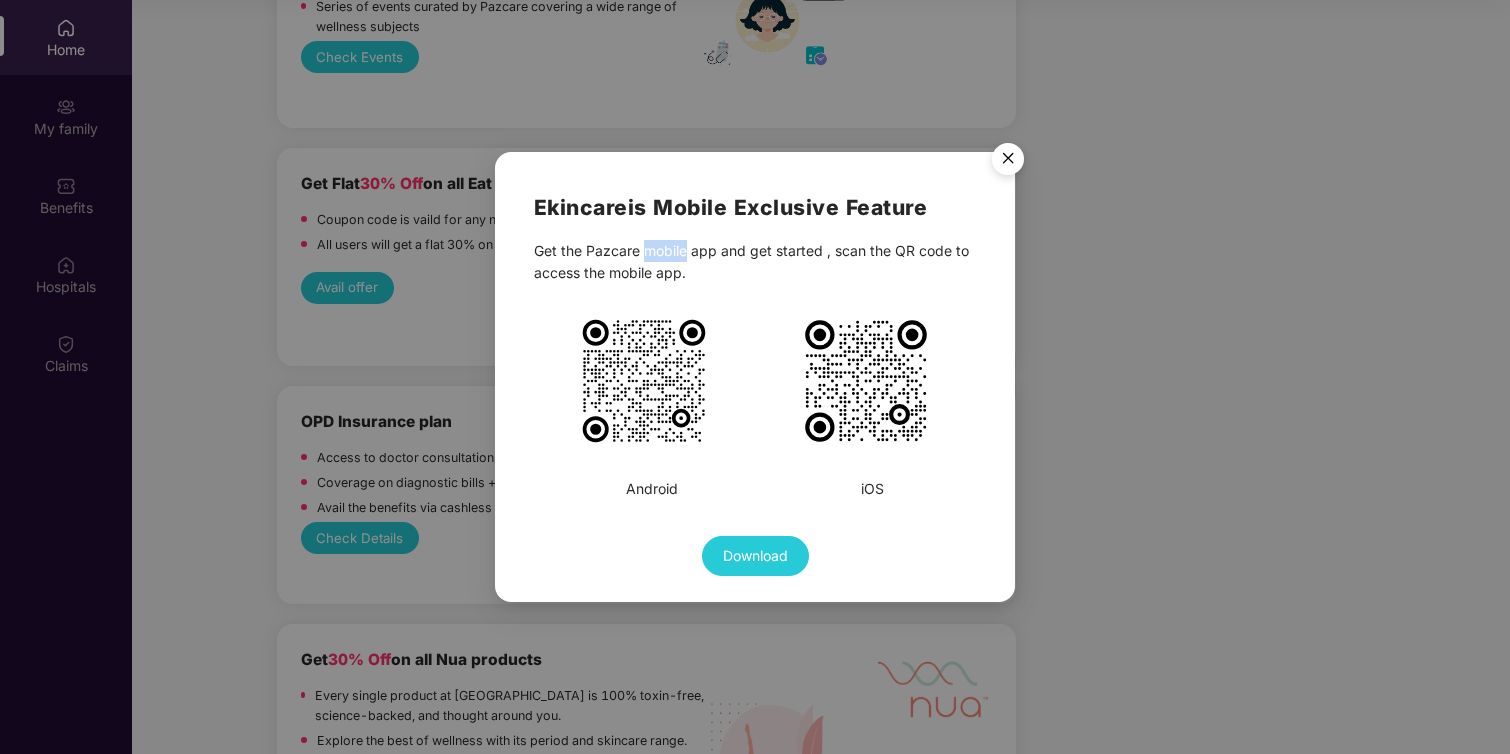 click on "Get the Pazcare mobile app and get started , scan the QR code to access the mobile app." at bounding box center [755, 262] 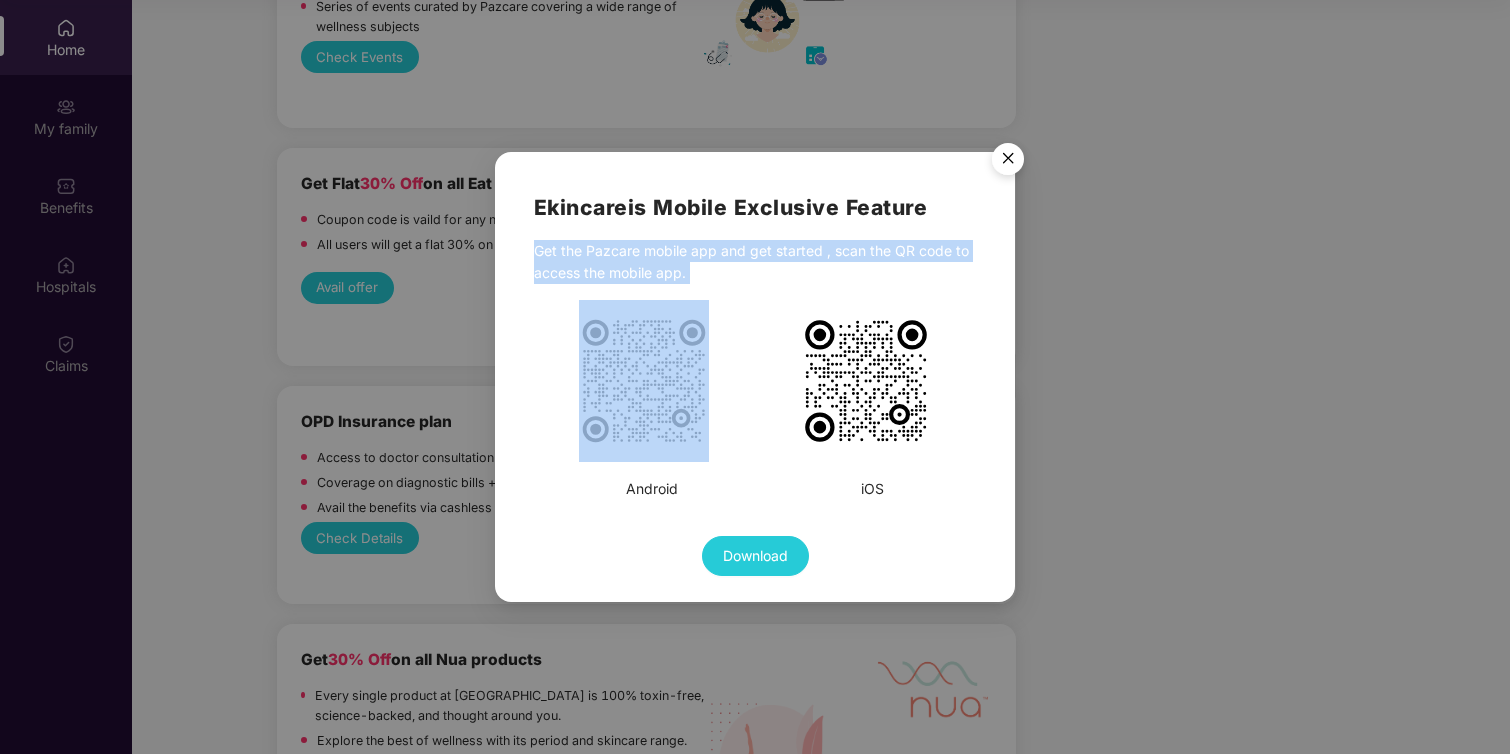click on "Get the Pazcare mobile app and get started , scan the QR code to access the mobile app." at bounding box center (755, 262) 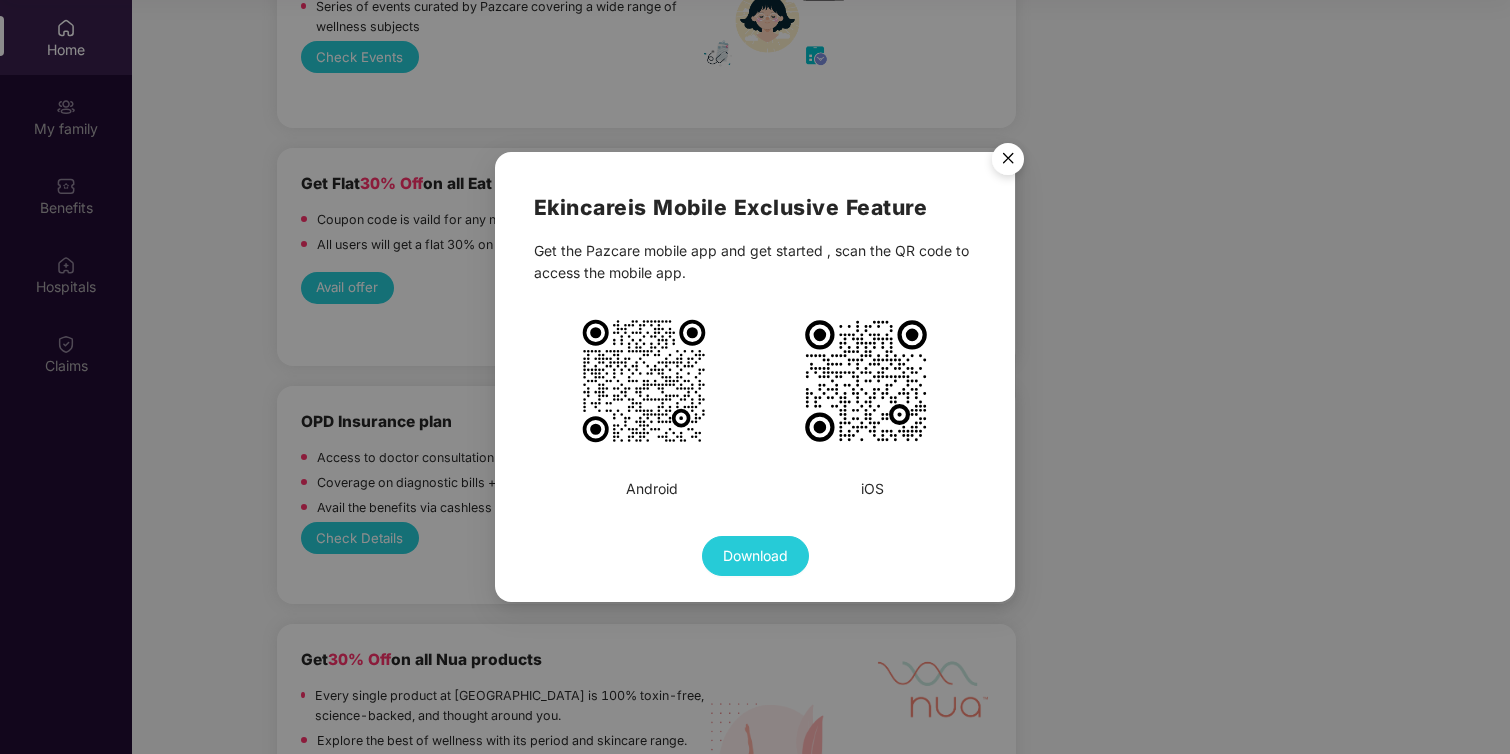 click at bounding box center [1008, 162] 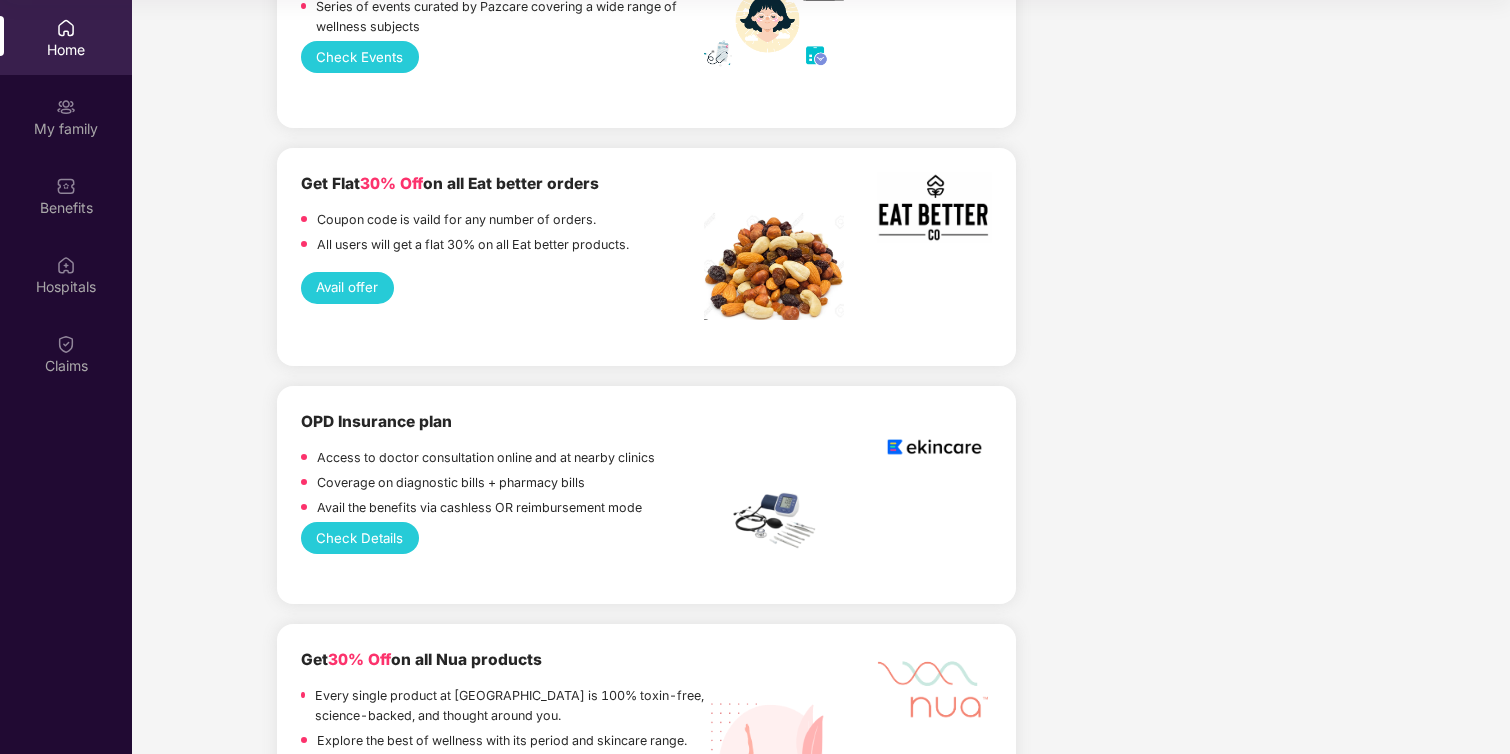 click on "Access to doctor consultation online and at nearby clinics" at bounding box center [486, 460] 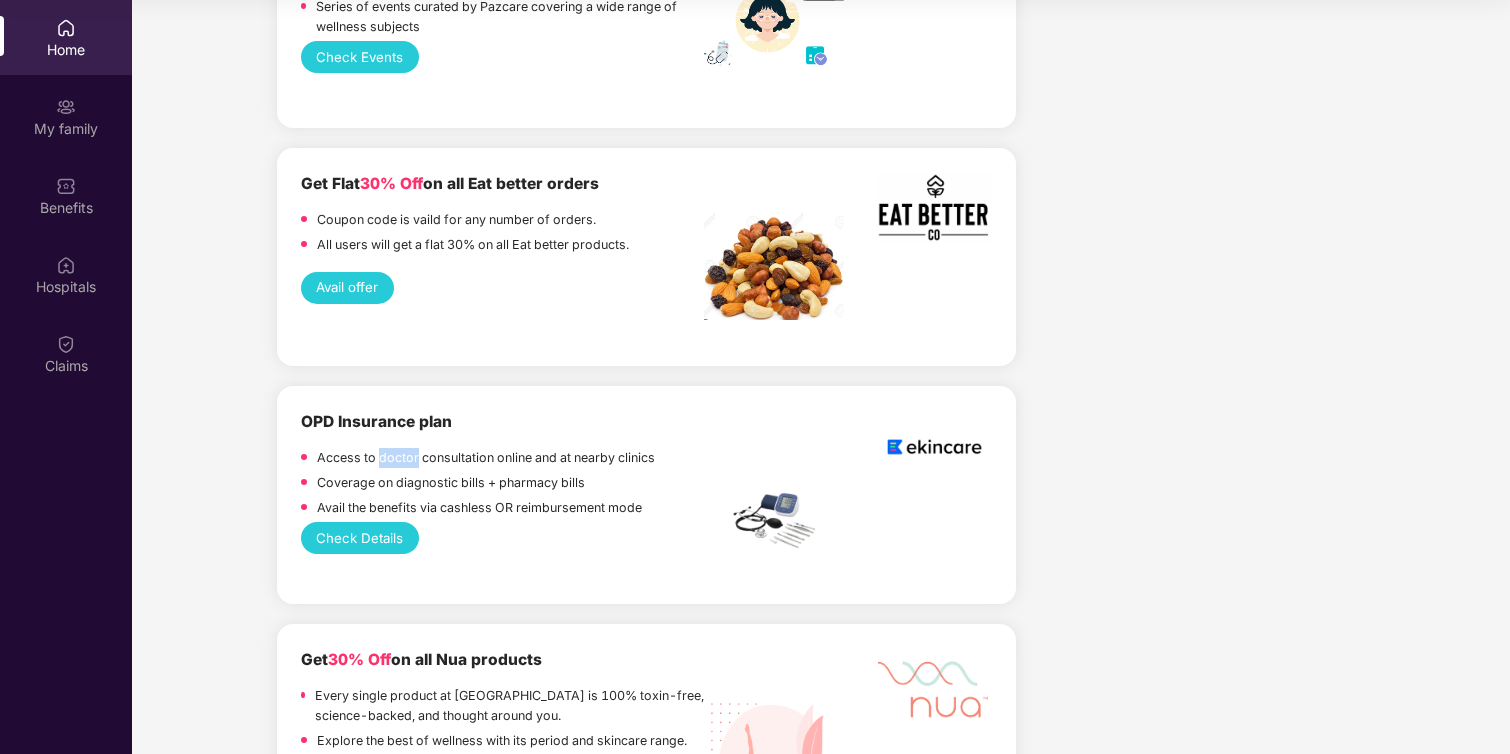 click on "Access to doctor consultation online and at nearby clinics" at bounding box center (486, 458) 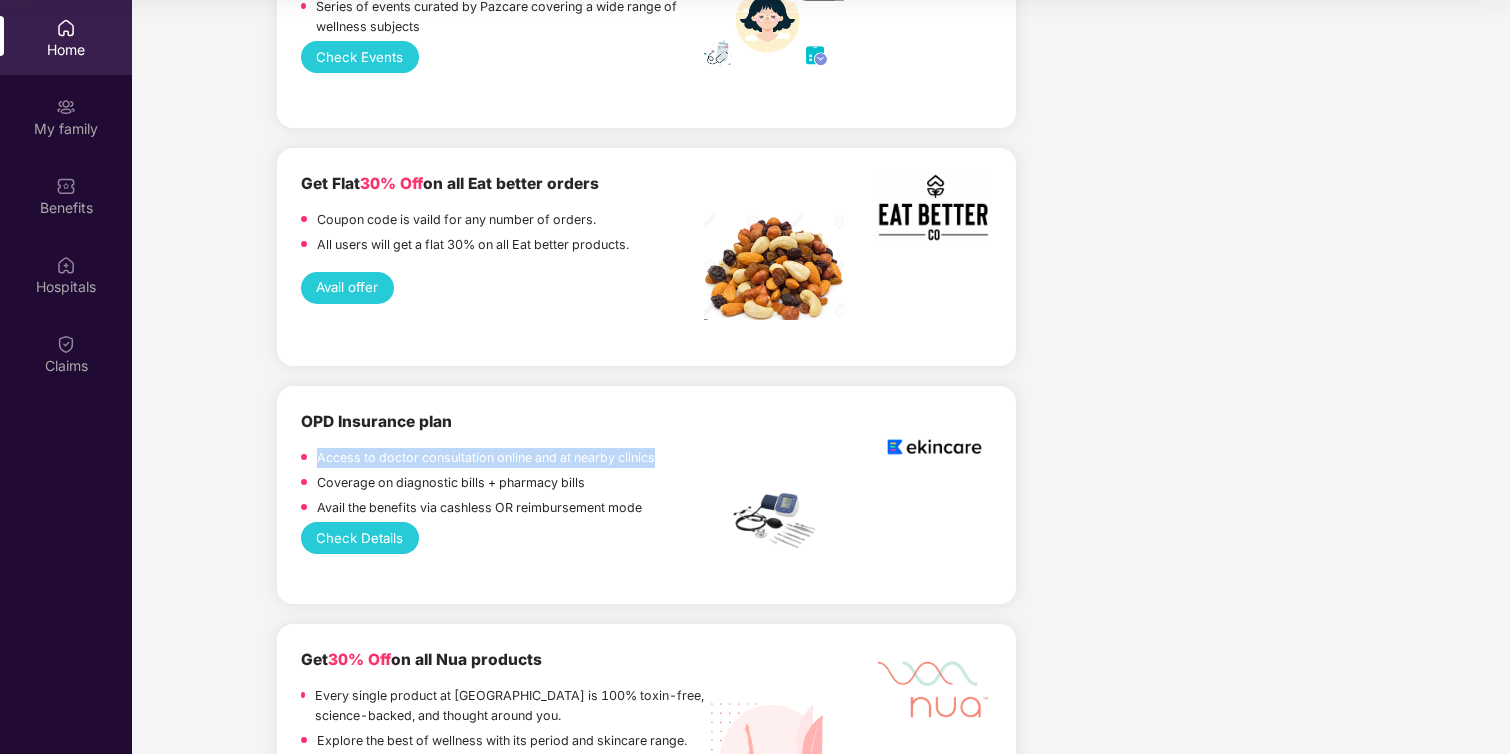 click on "Access to doctor consultation online and at nearby clinics" at bounding box center [486, 458] 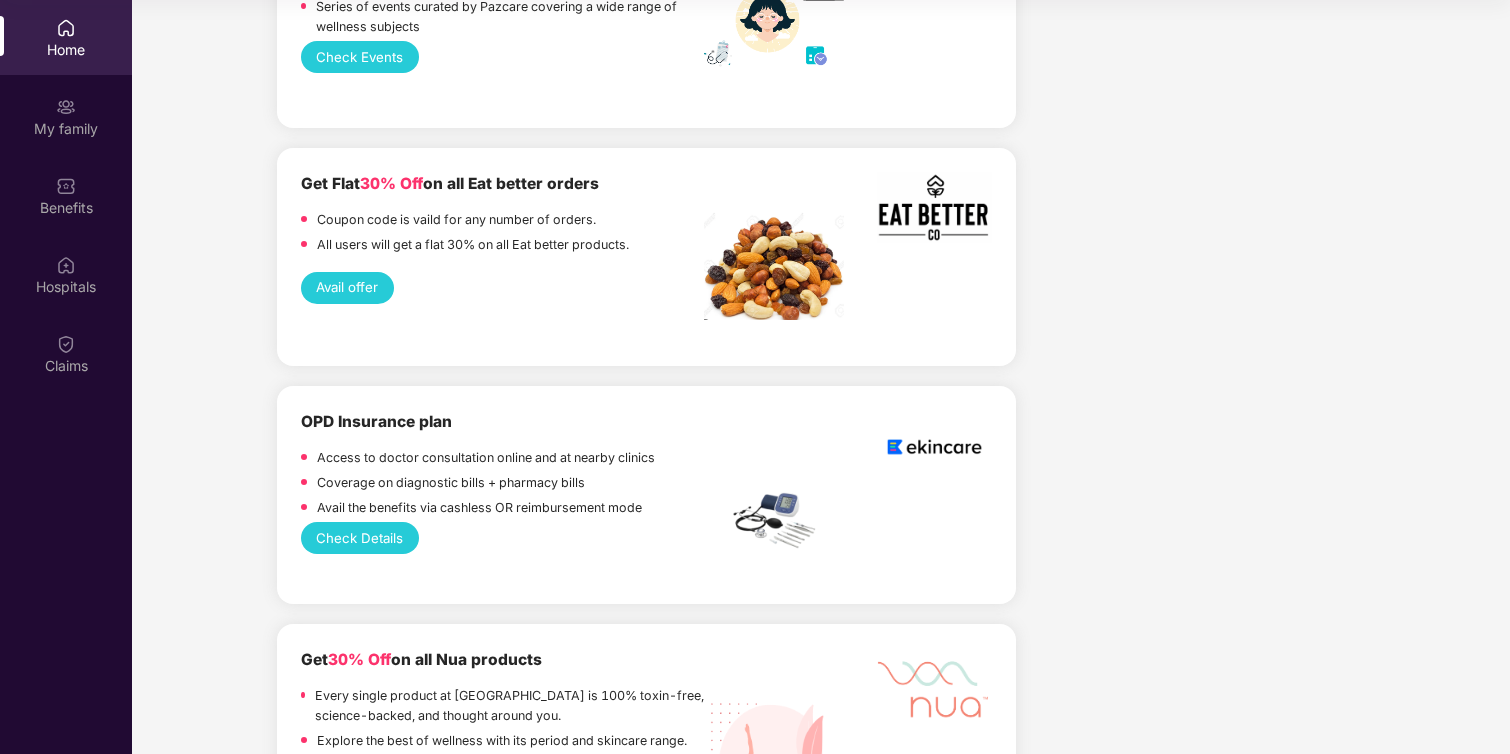 click on "OPD Insurance plan" at bounding box center (376, 421) 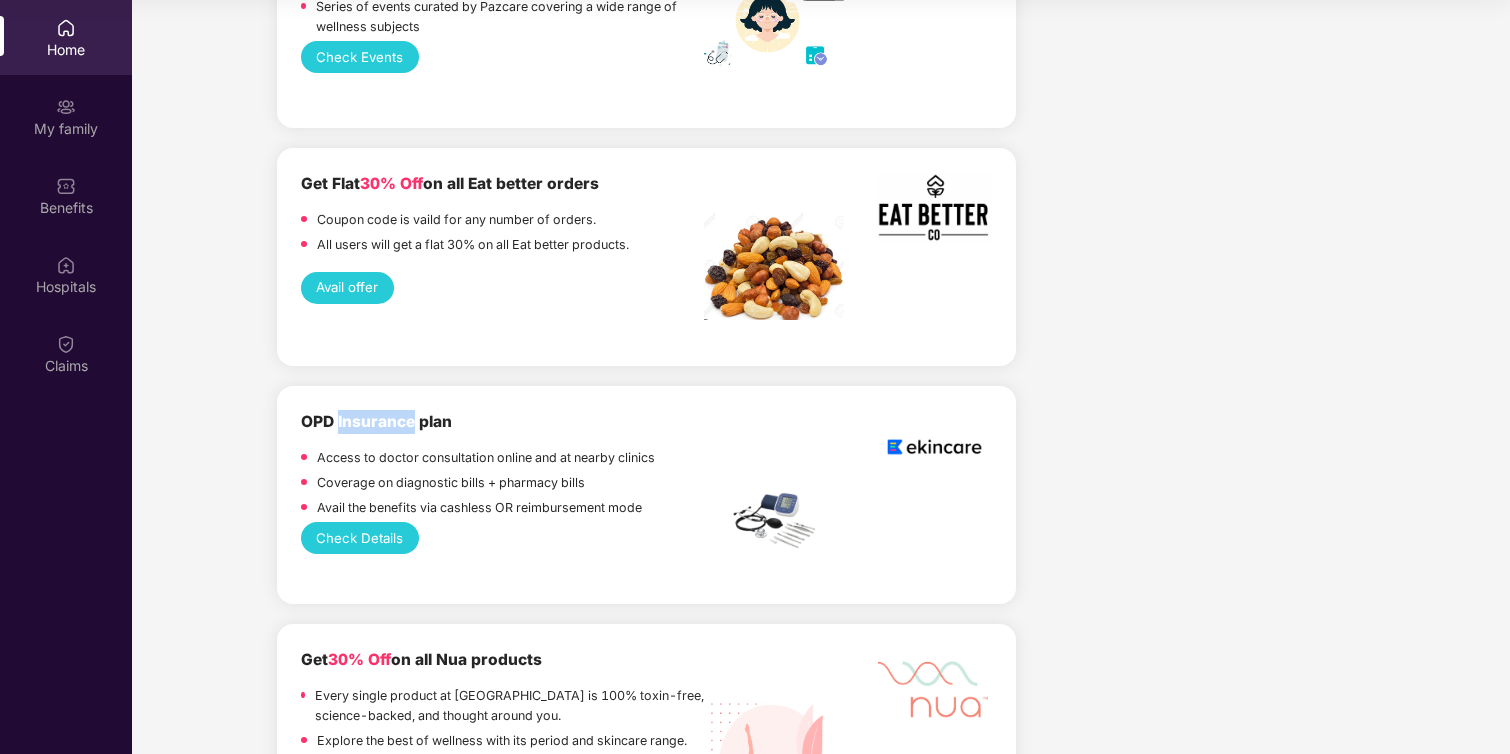 click on "OPD Insurance plan" at bounding box center (376, 421) 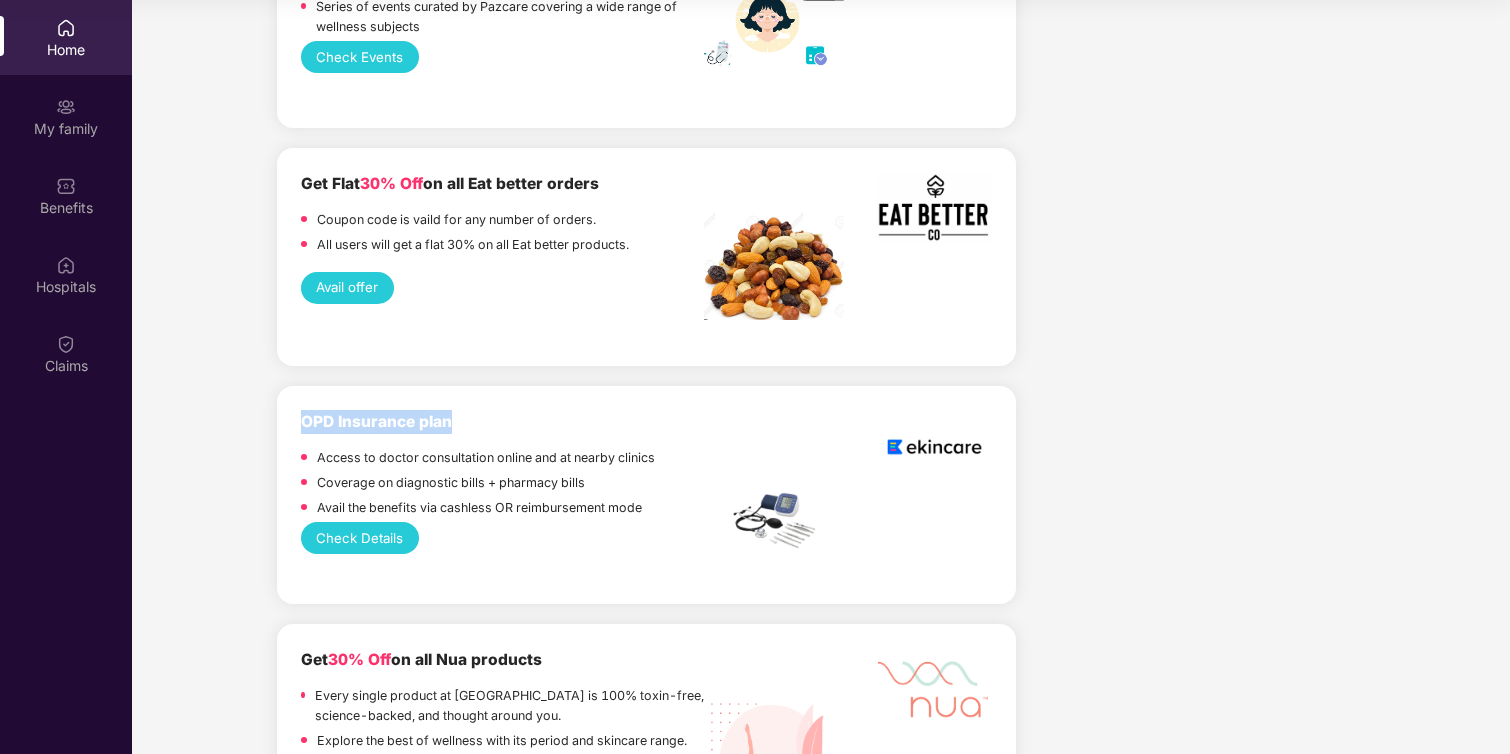 click on "OPD Insurance plan" at bounding box center (376, 421) 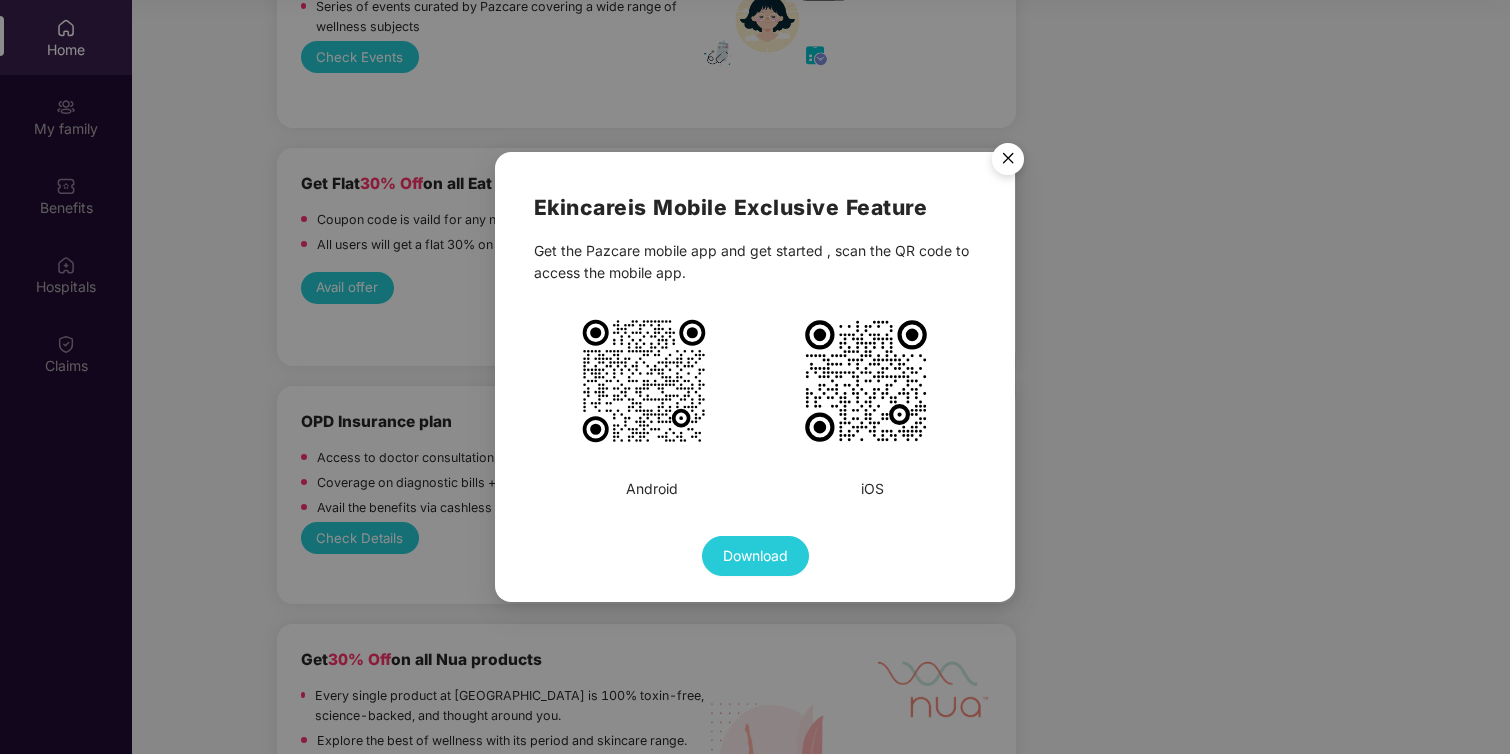 click on "Android" at bounding box center (652, 489) 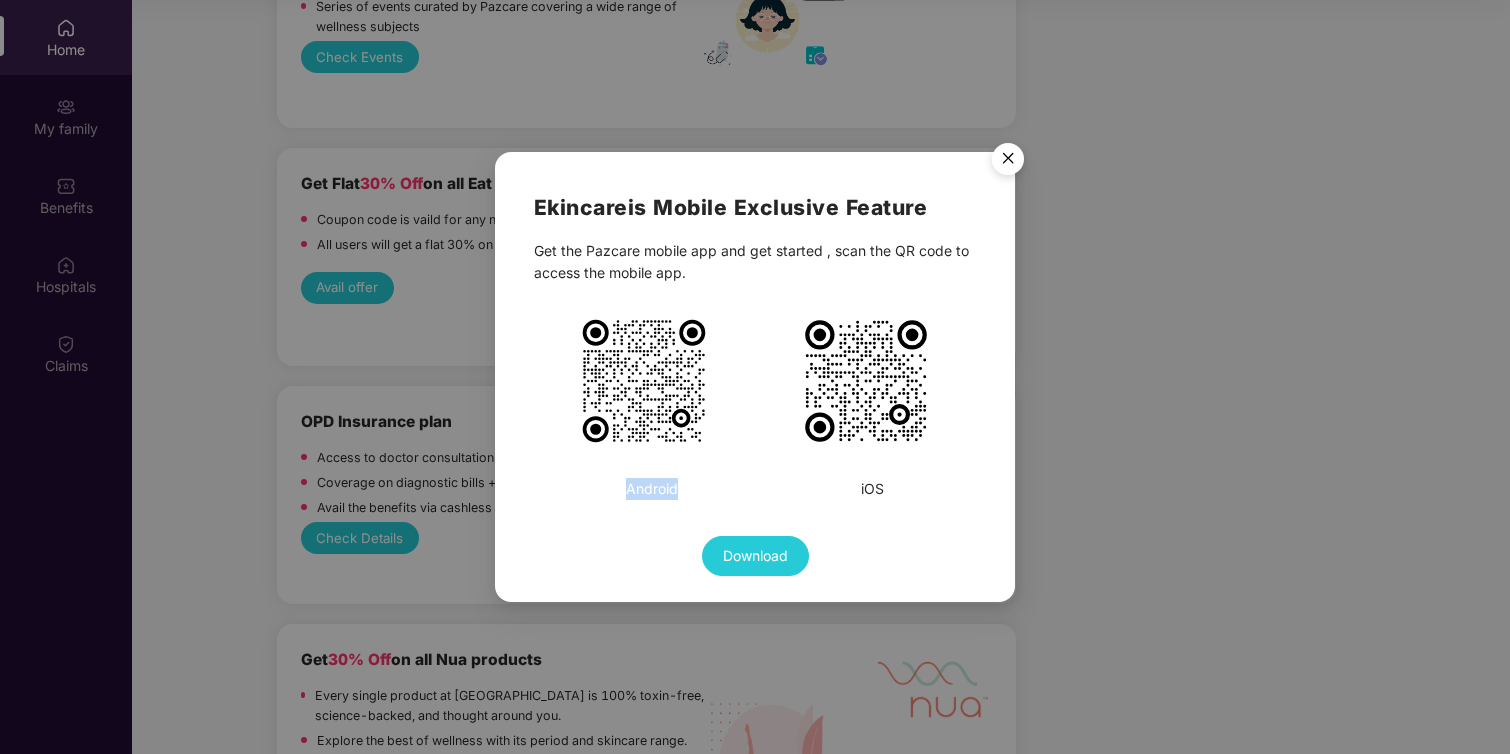 click on "Android" at bounding box center (652, 489) 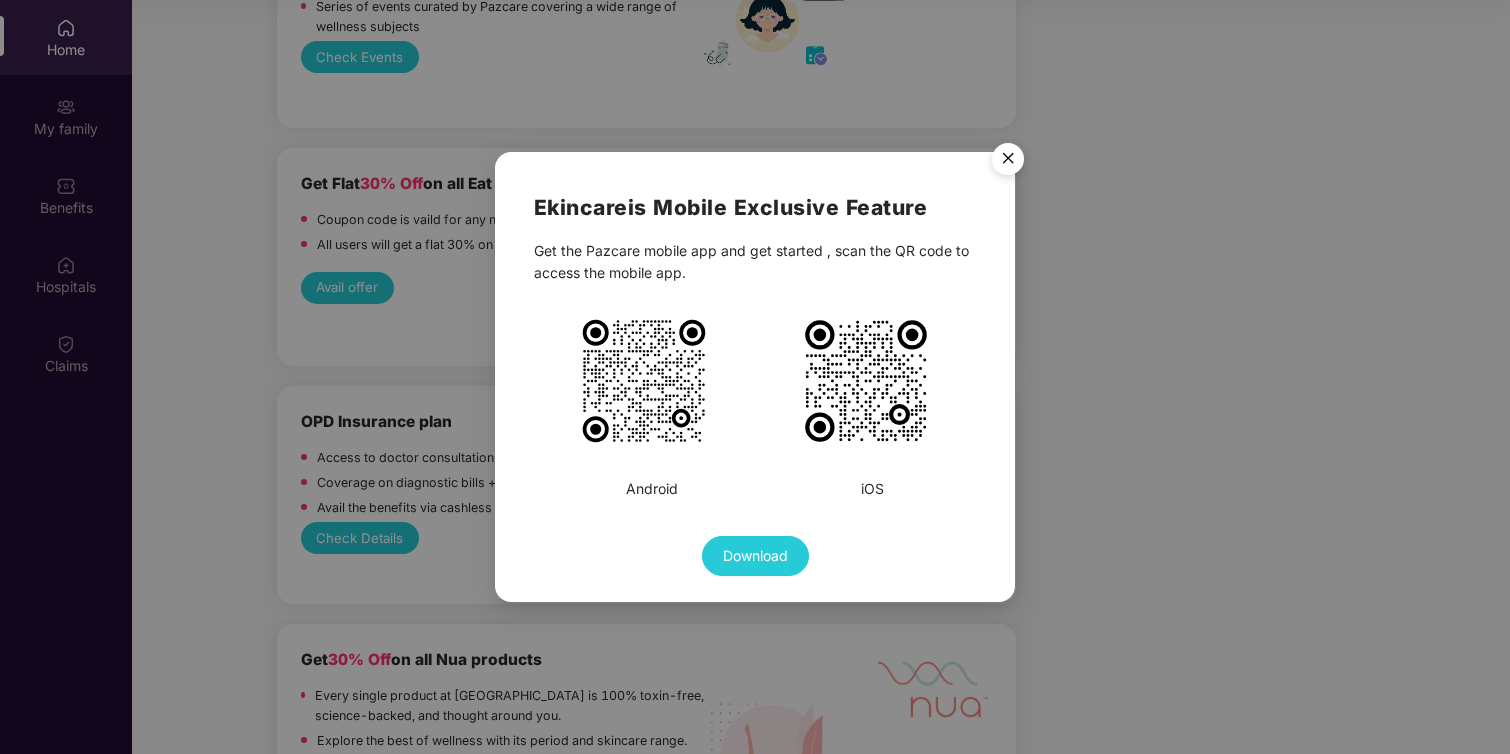click at bounding box center (644, 381) 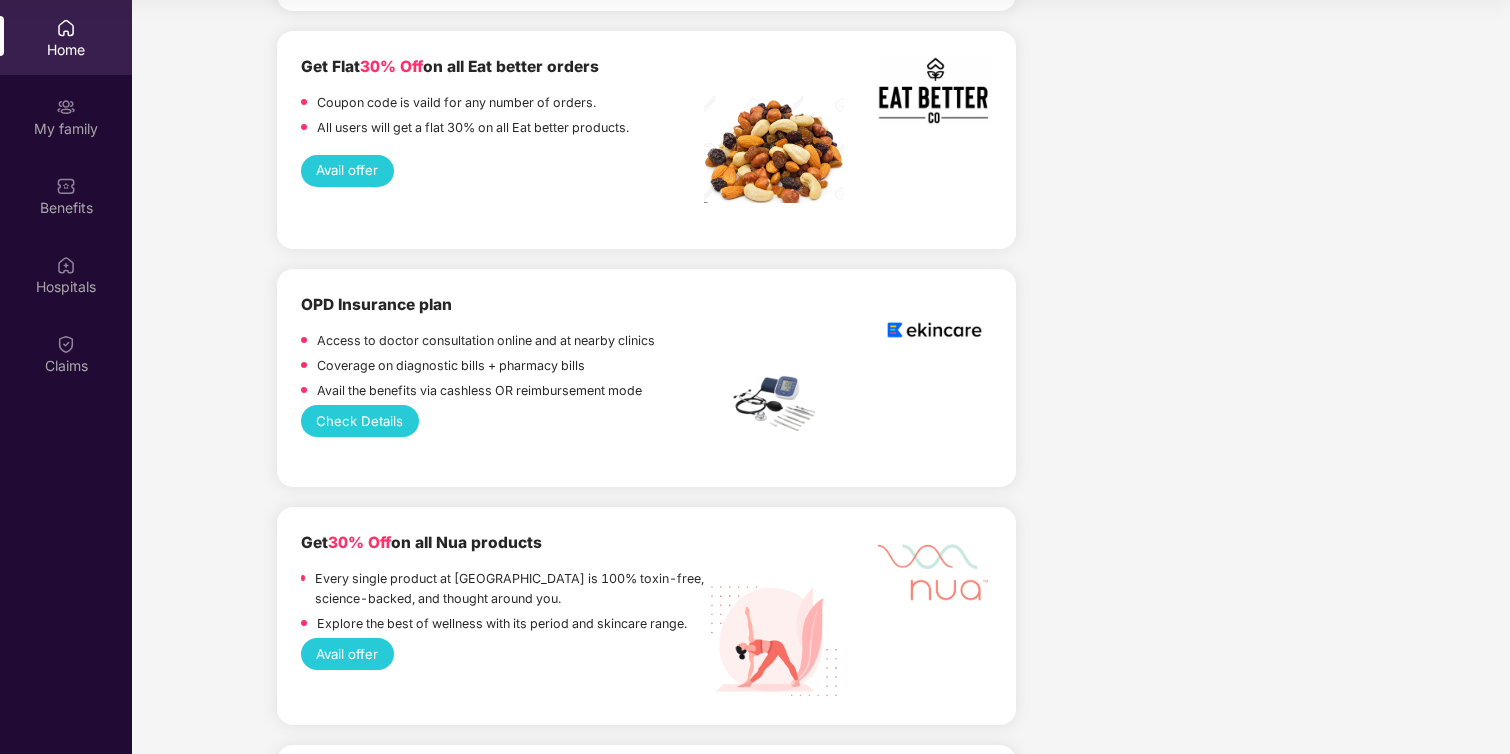 scroll, scrollTop: 2101, scrollLeft: 0, axis: vertical 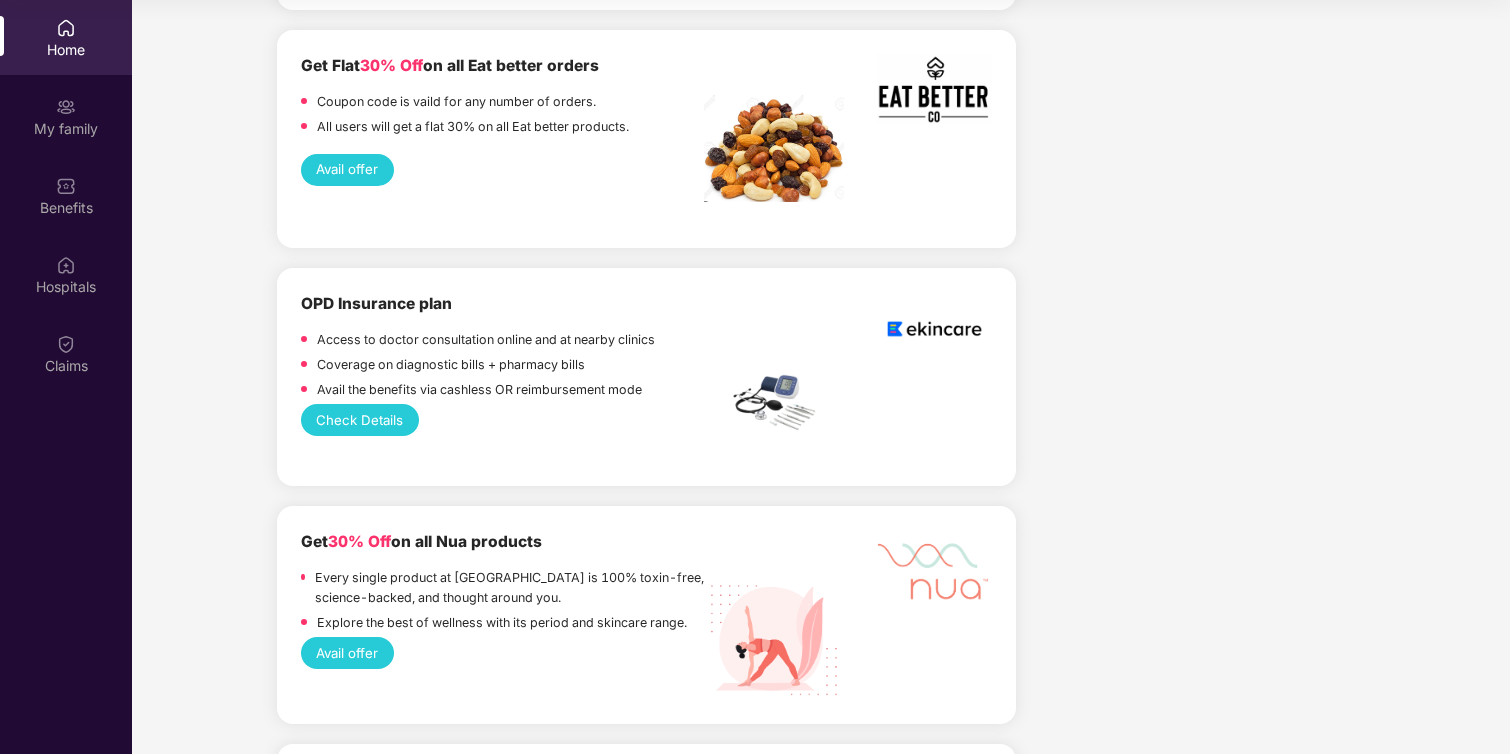 click on "Coverage on diagnostic bills + pharmacy bills" at bounding box center (451, 367) 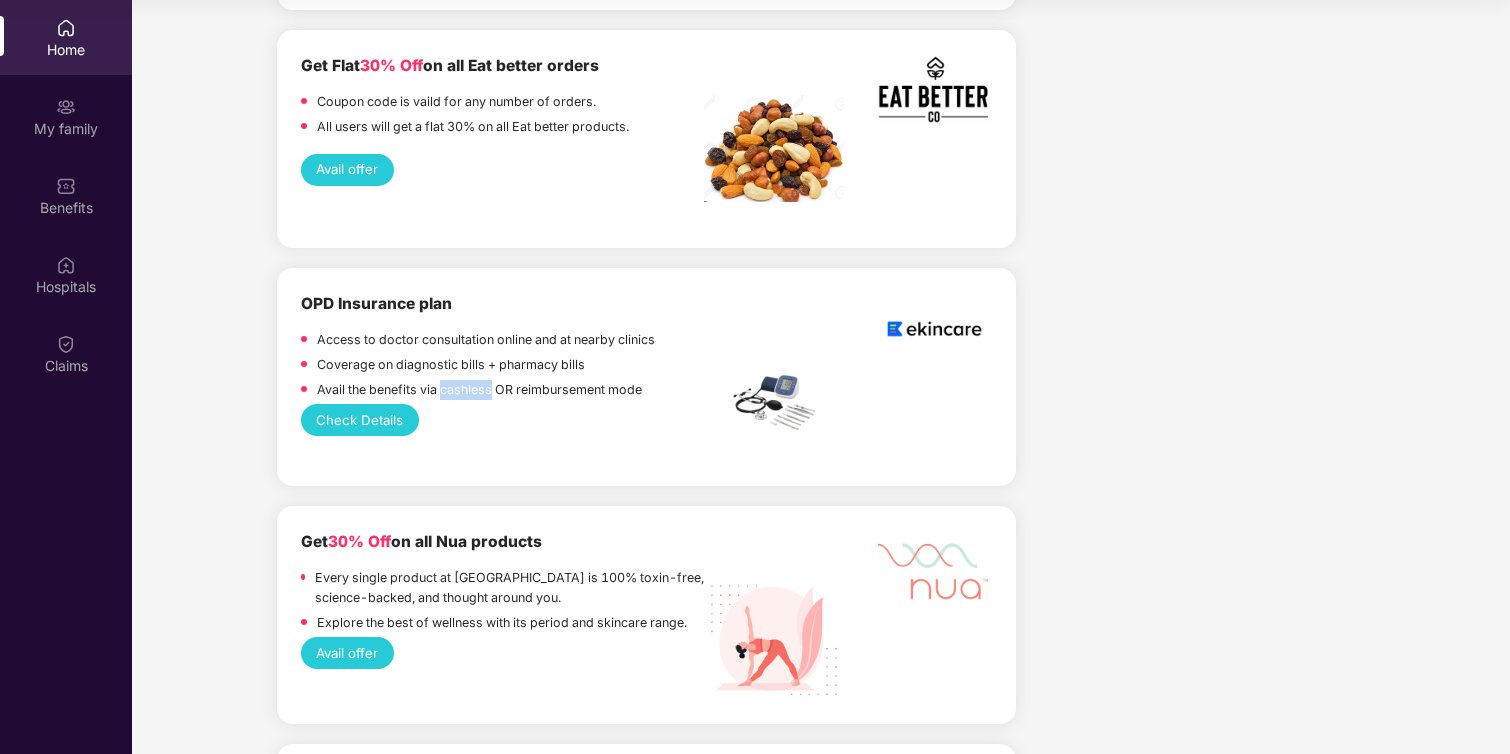 click on "Avail the benefits via cashless OR reimbursement mode" at bounding box center (479, 390) 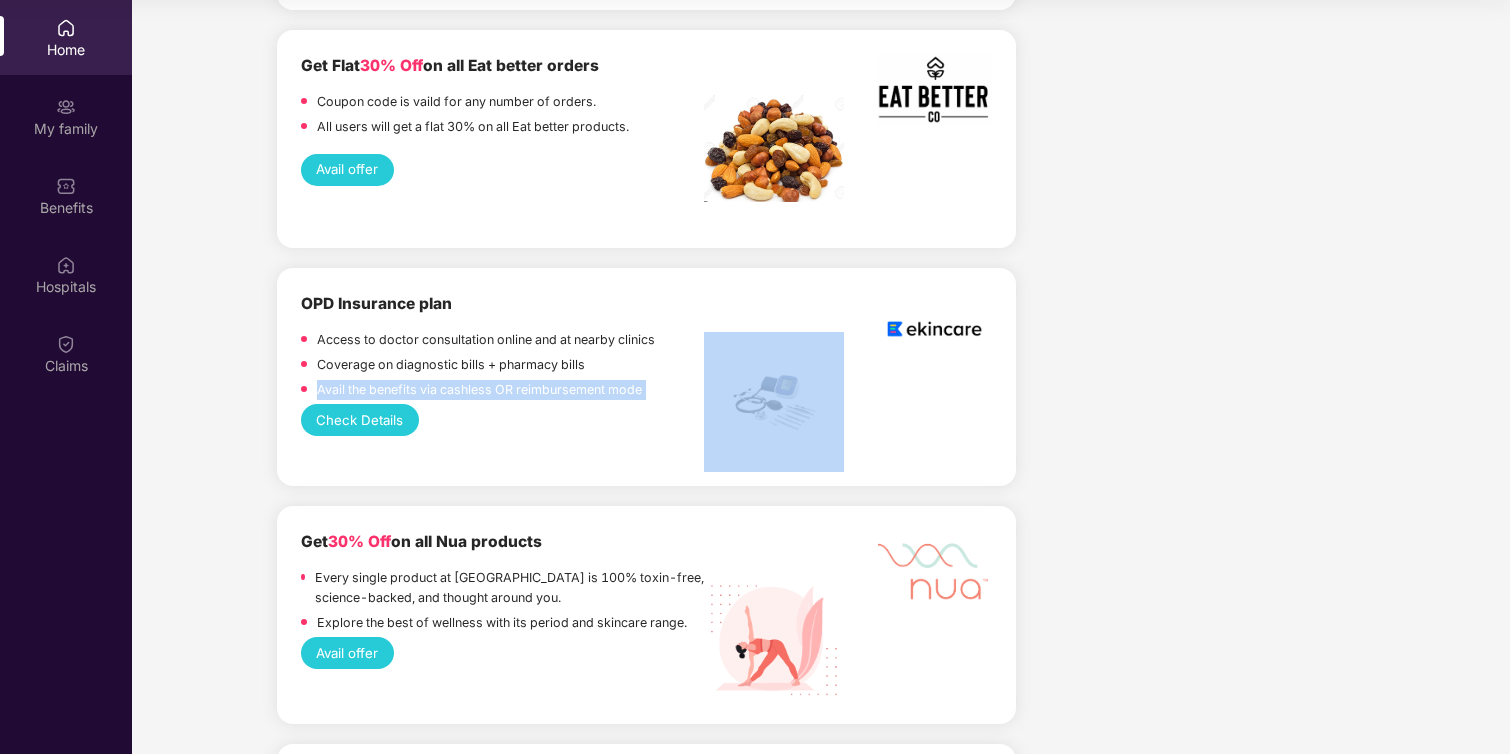 click on "Avail the benefits via cashless OR reimbursement mode" at bounding box center [479, 390] 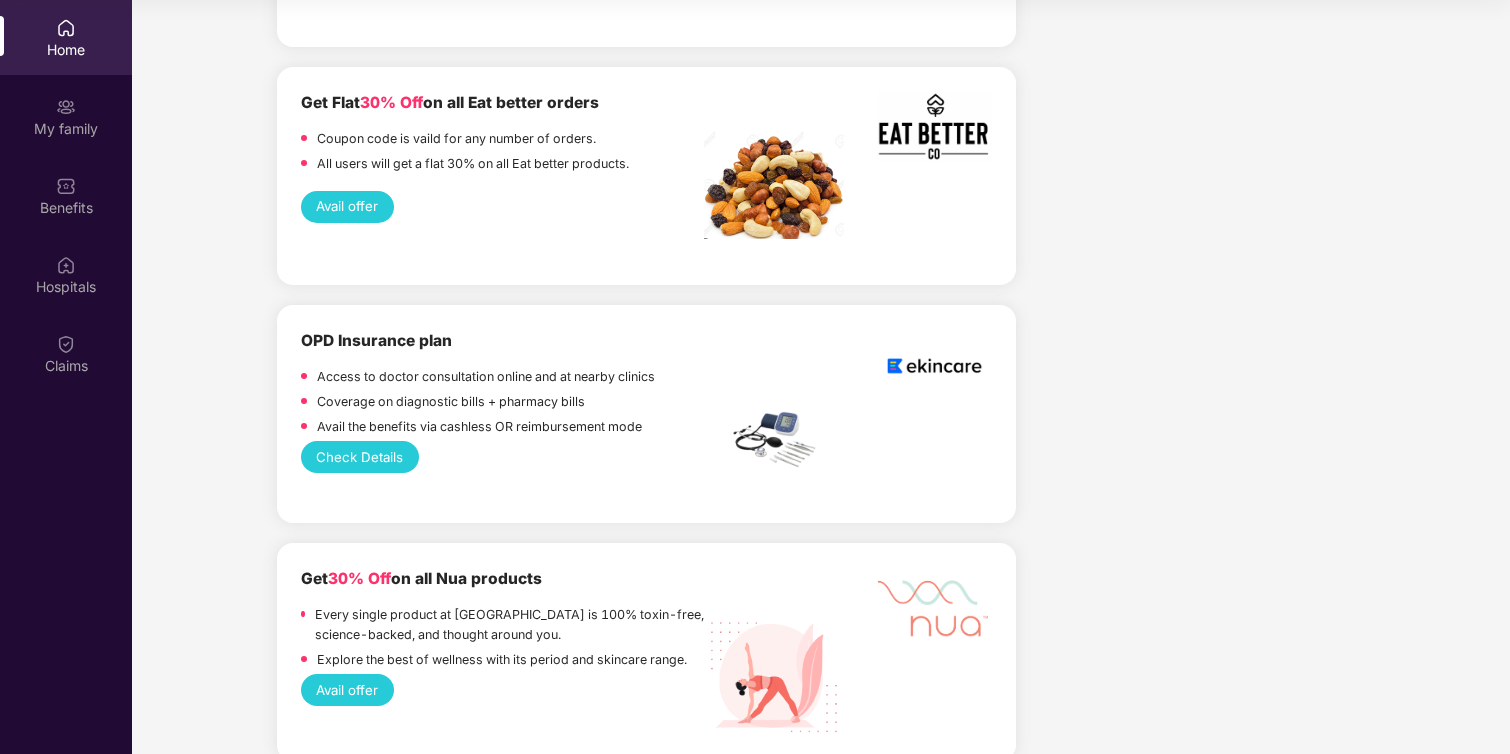 scroll, scrollTop: 2031, scrollLeft: 0, axis: vertical 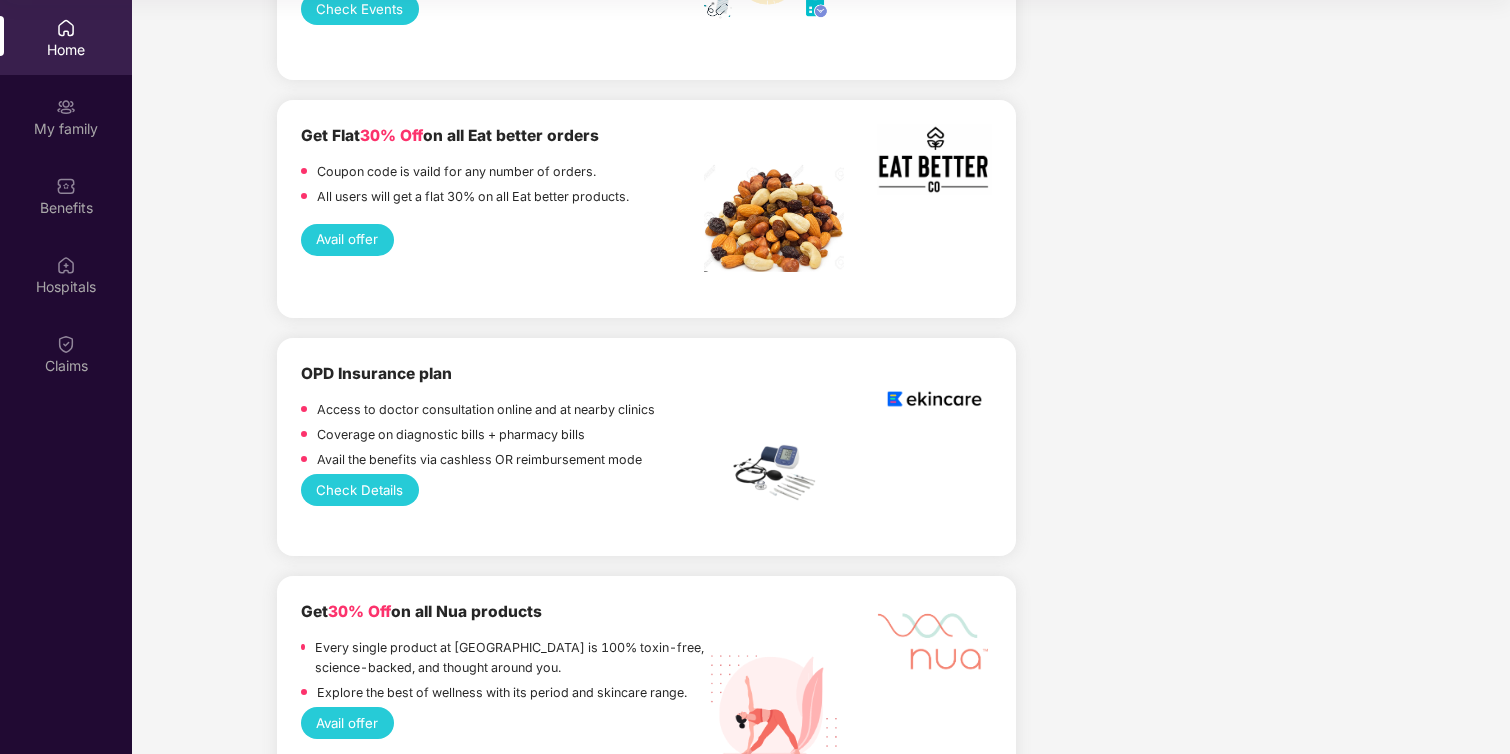 click on "OPD Insurance plan" at bounding box center (376, 373) 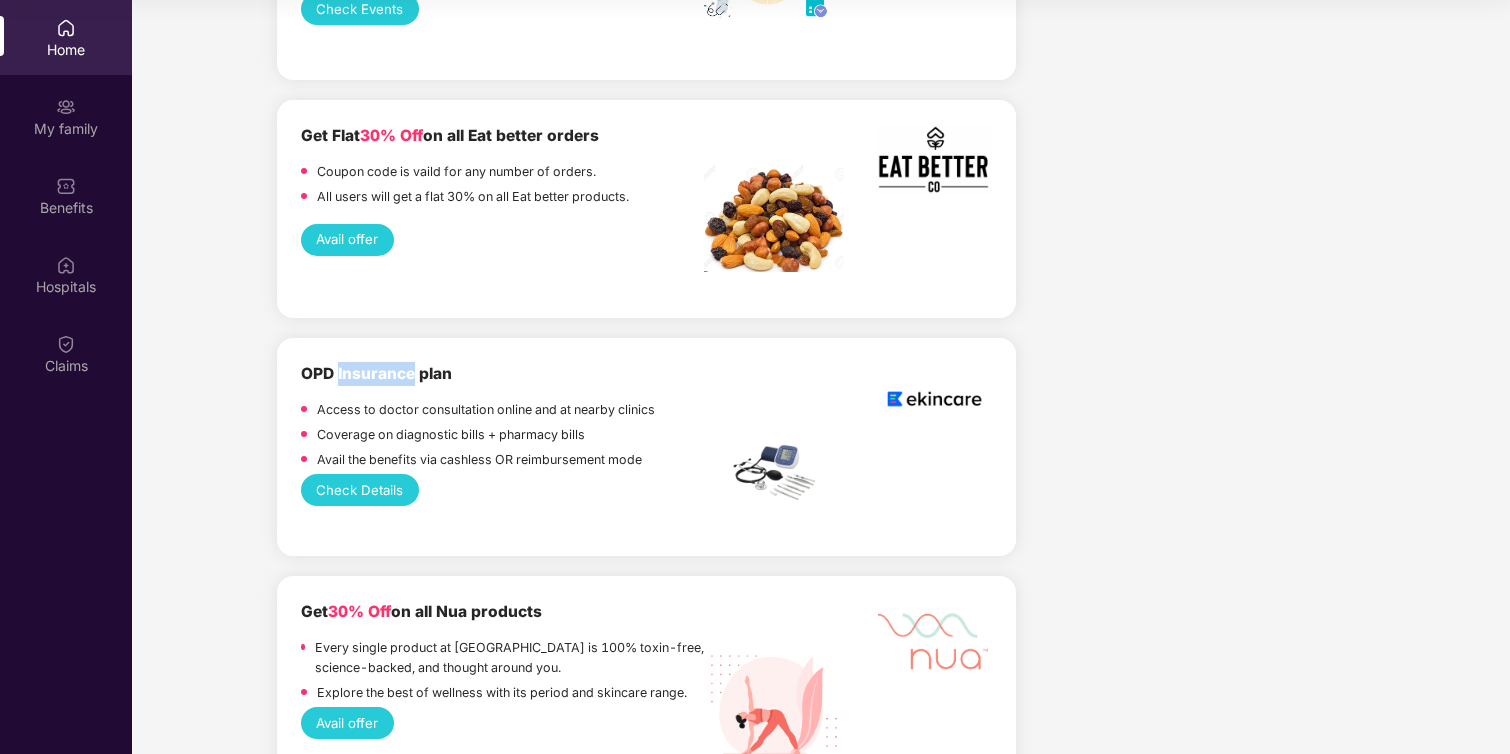 click on "OPD Insurance plan" at bounding box center [376, 373] 